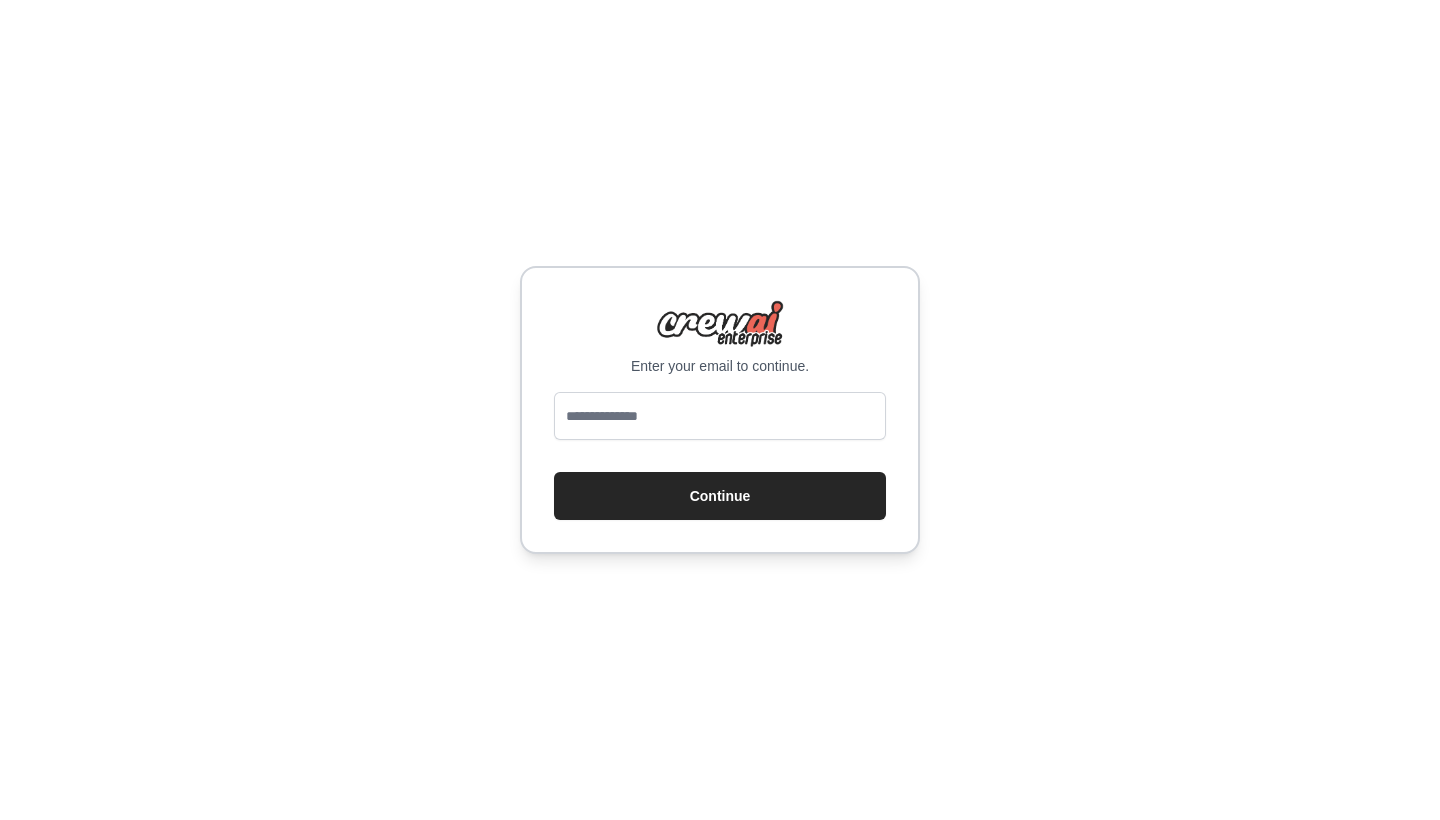 scroll, scrollTop: 0, scrollLeft: 0, axis: both 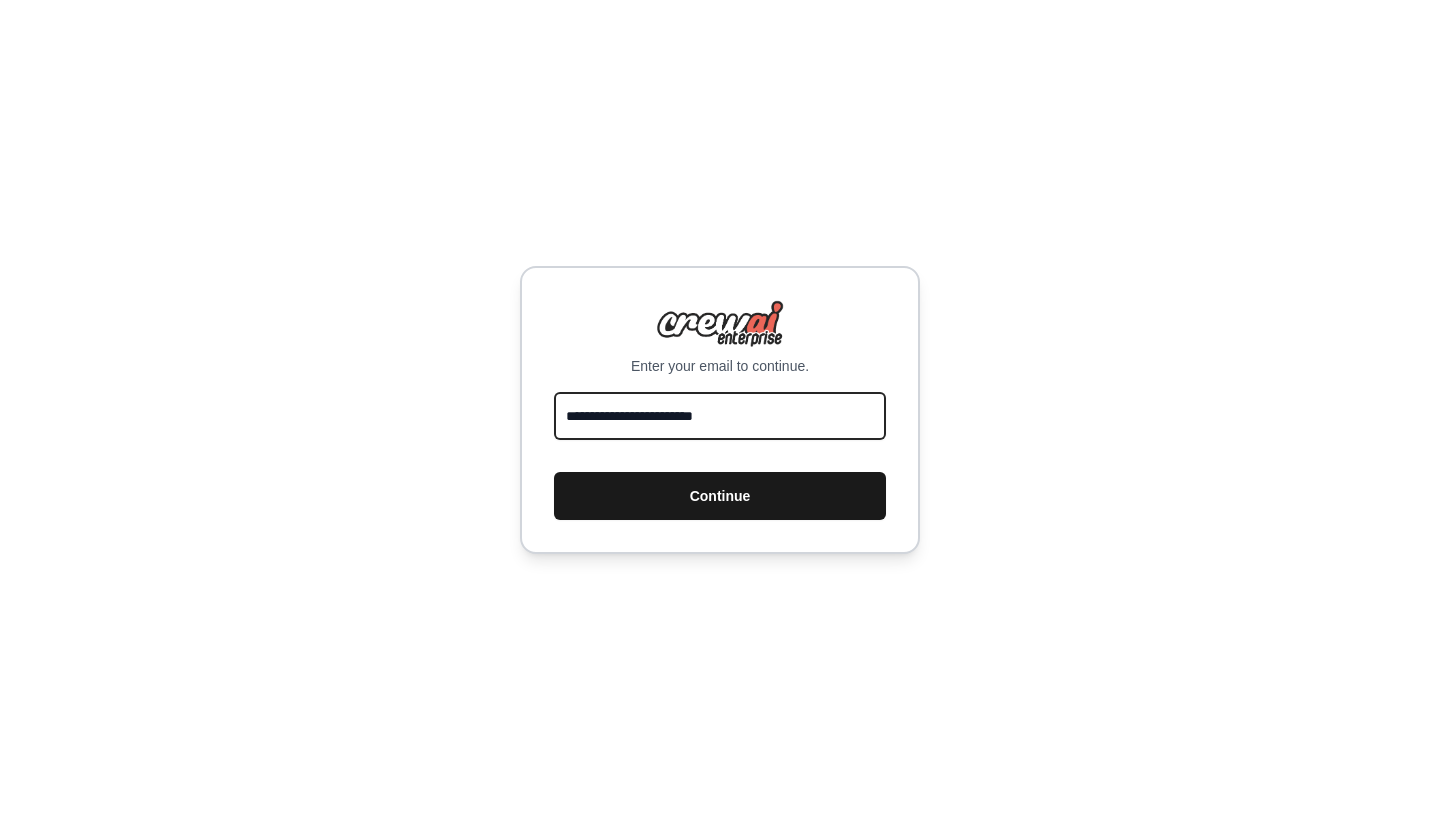 type on "**********" 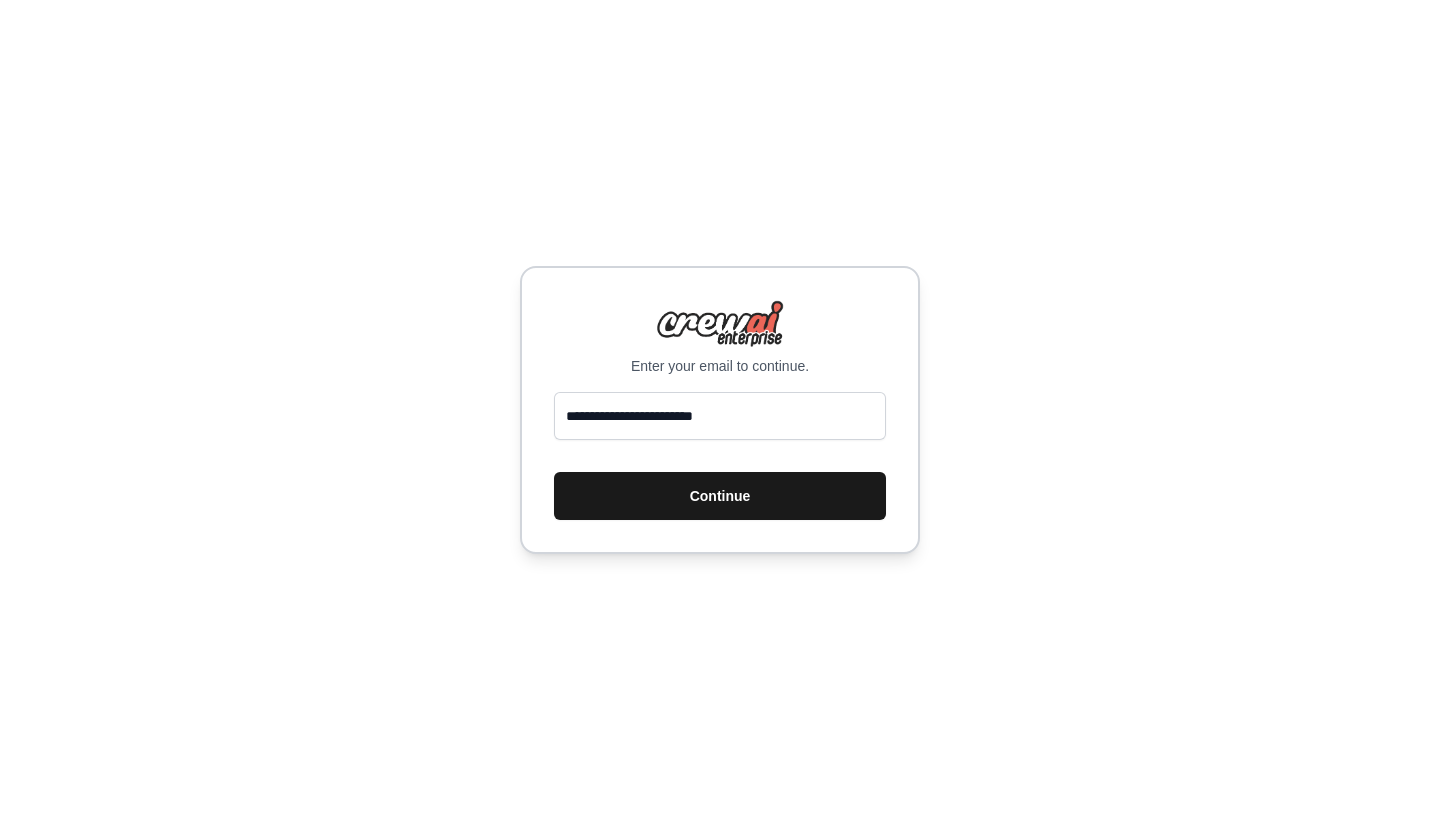 click on "Continue" at bounding box center [720, 496] 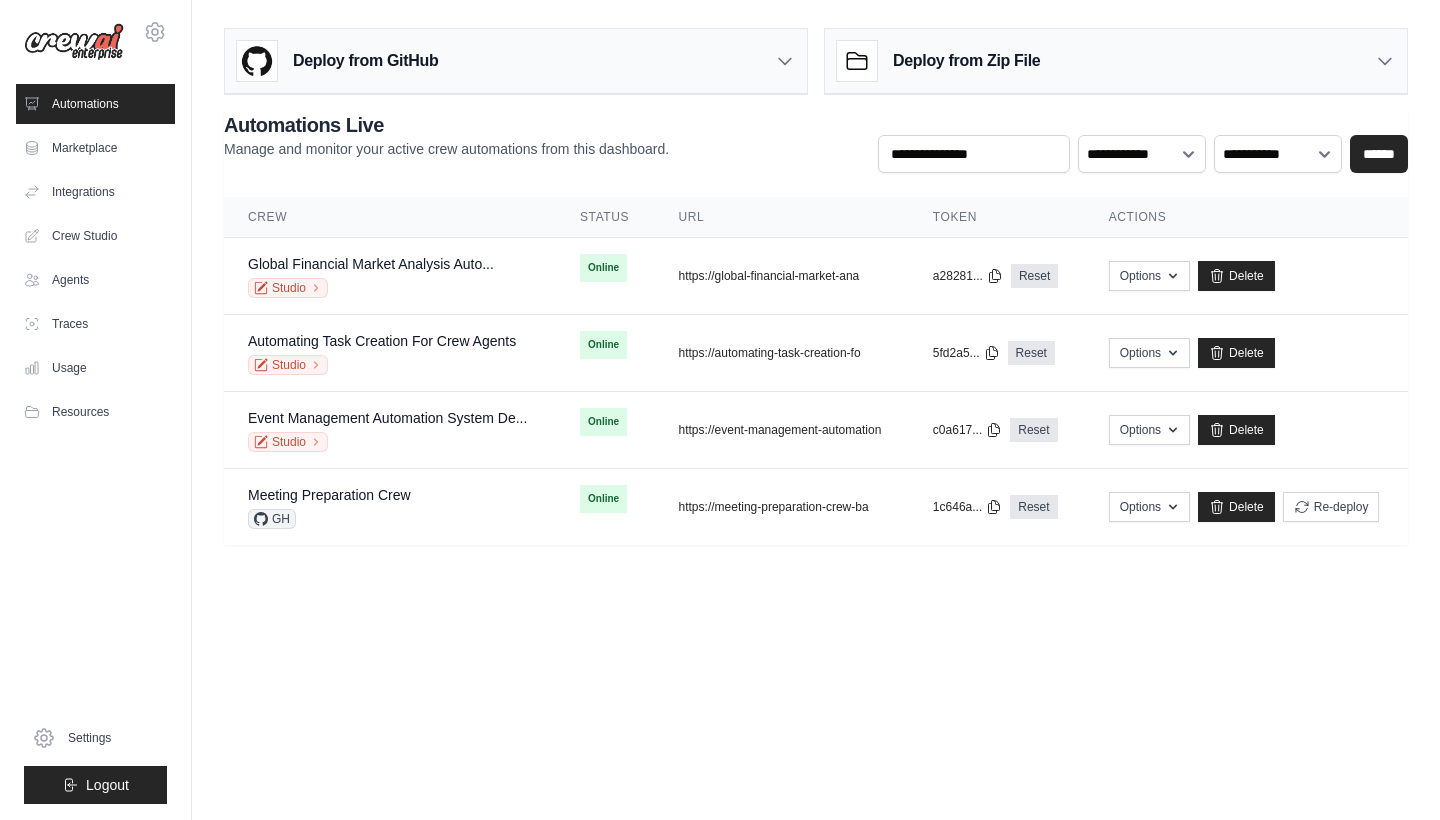 scroll, scrollTop: 0, scrollLeft: 0, axis: both 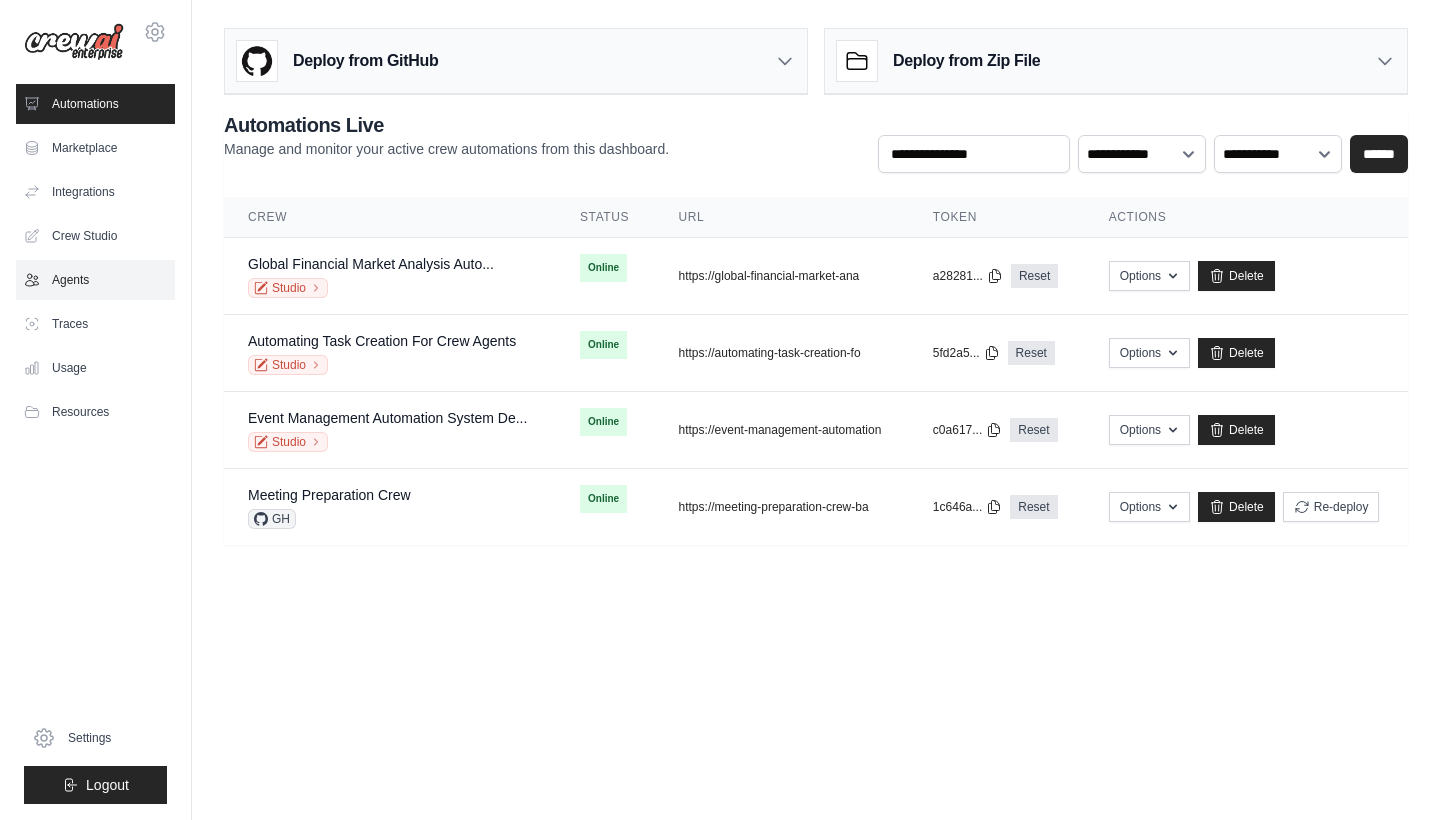 click on "Agents" at bounding box center (95, 280) 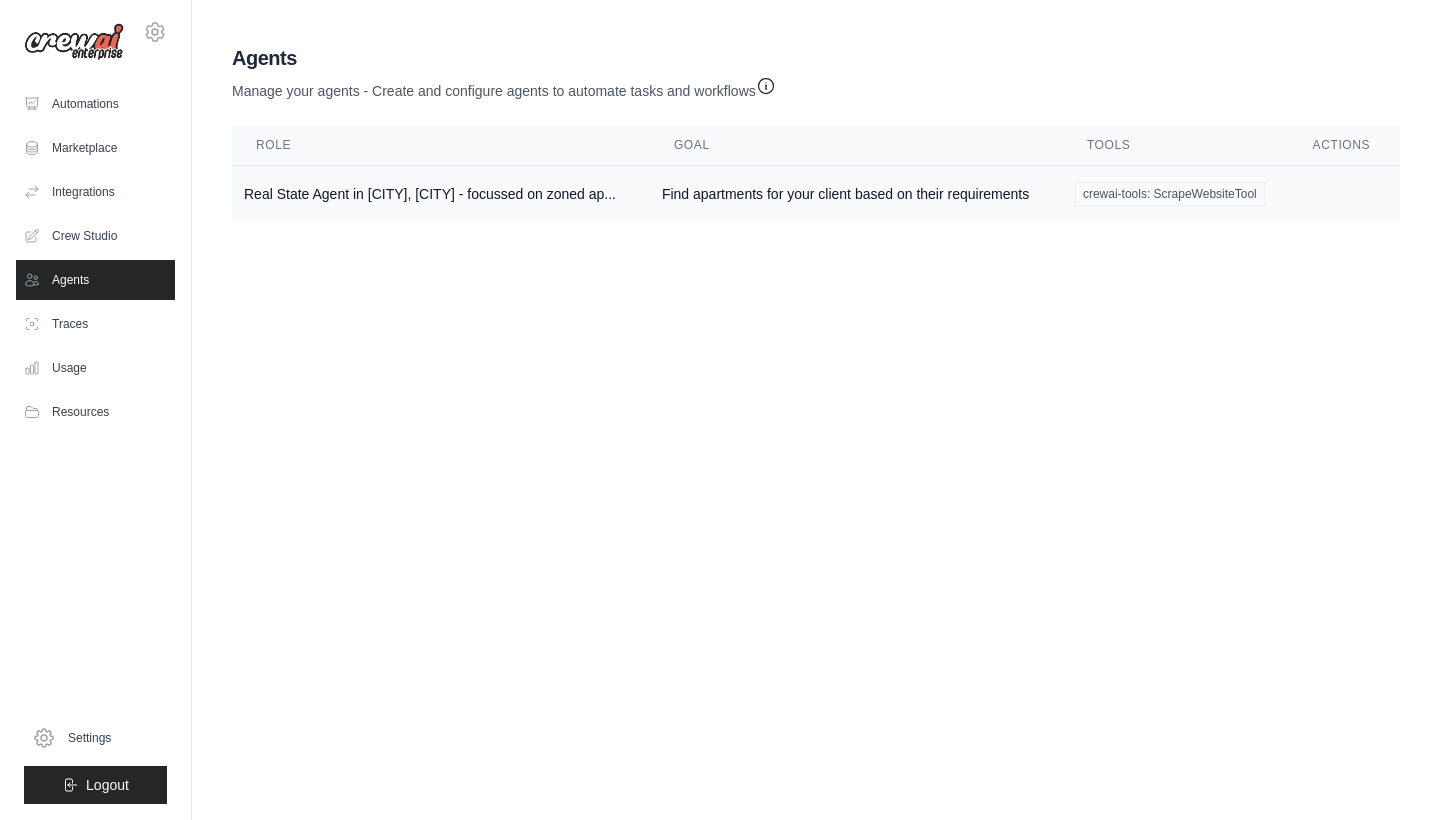 click on "Real State Agent in Manhattan, NYC - focussed on zoned ap..." at bounding box center [441, 194] 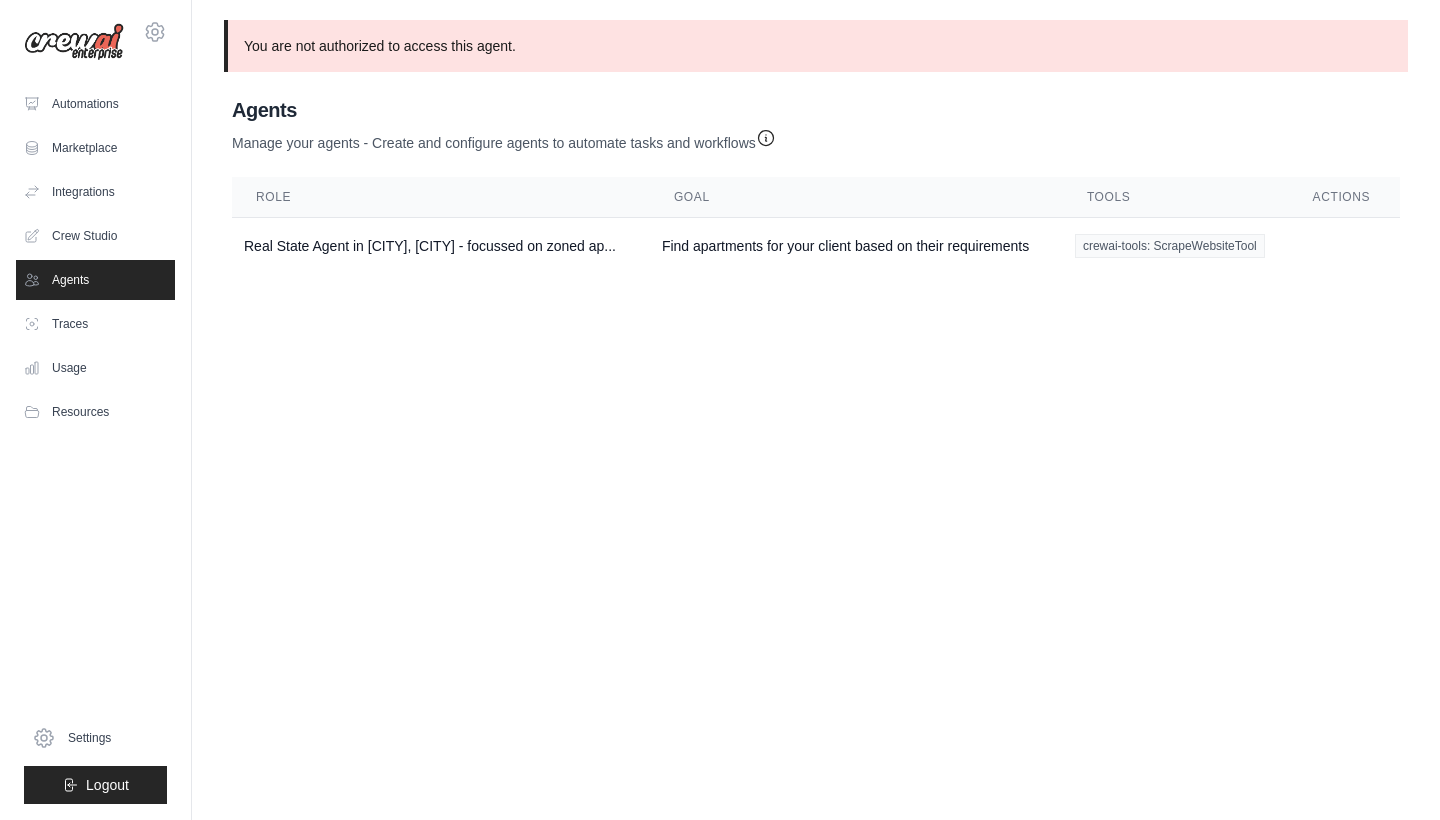 scroll, scrollTop: 0, scrollLeft: 0, axis: both 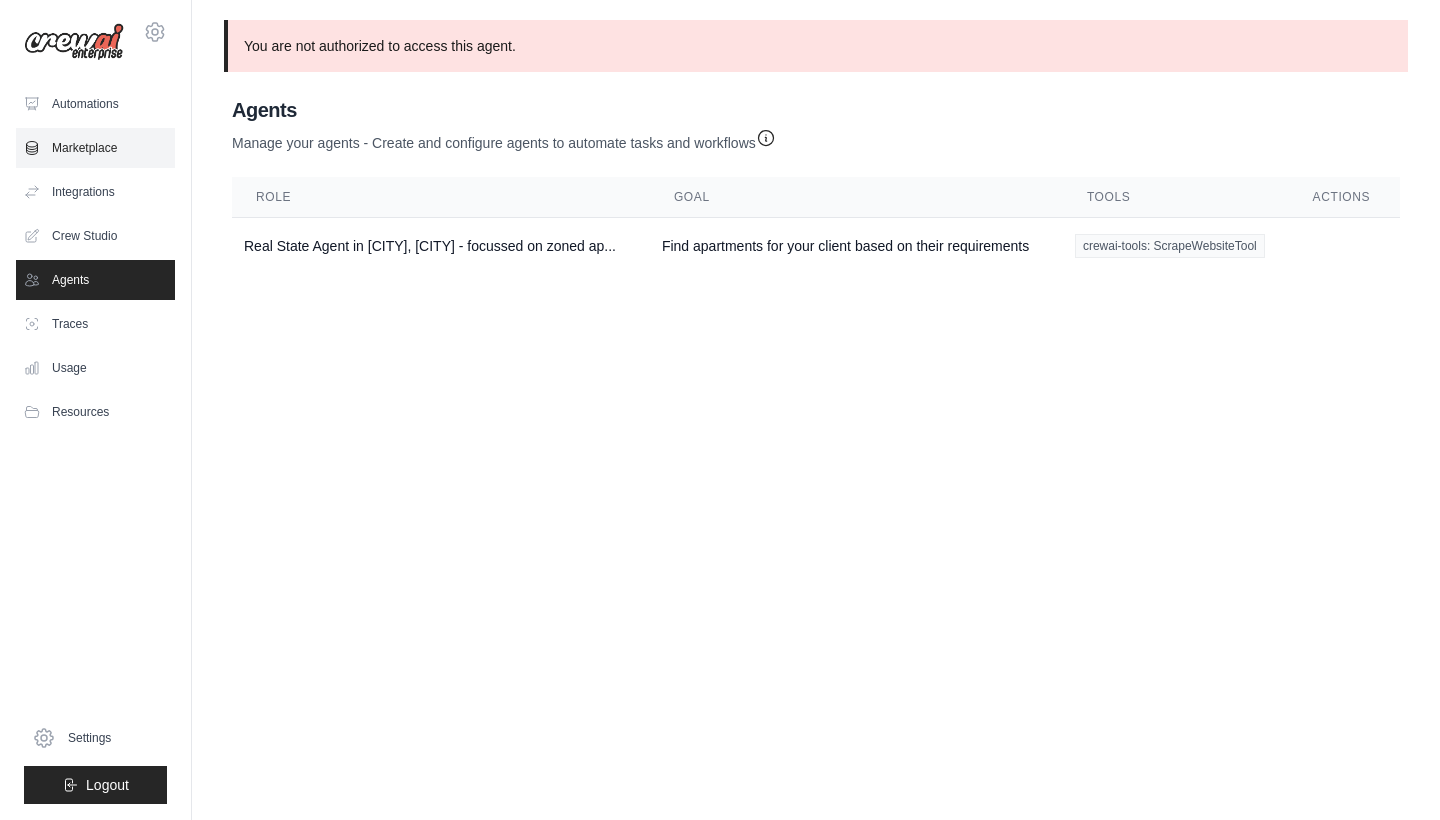 click on "Marketplace" at bounding box center (95, 148) 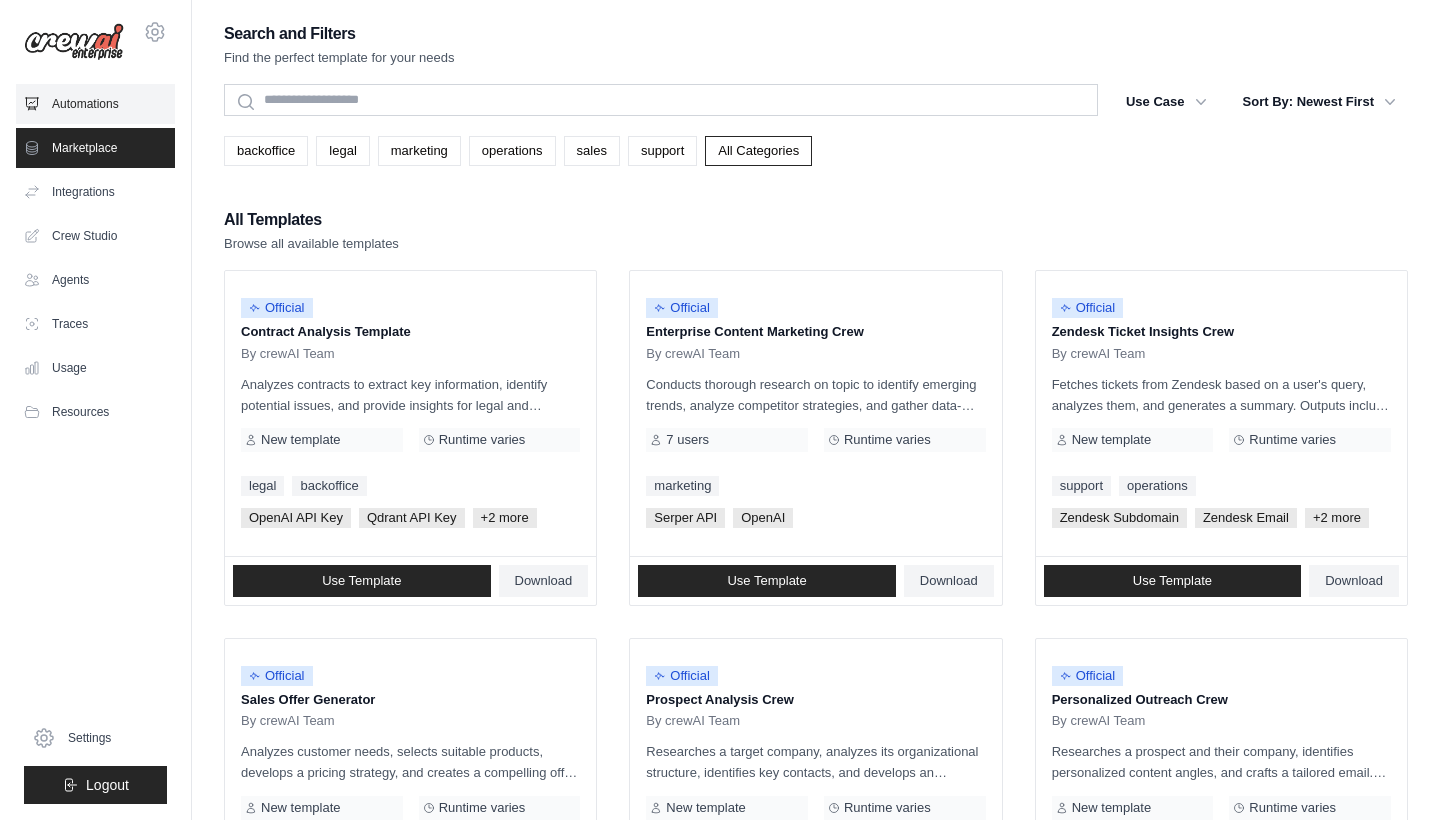 click on "Automations" at bounding box center [95, 104] 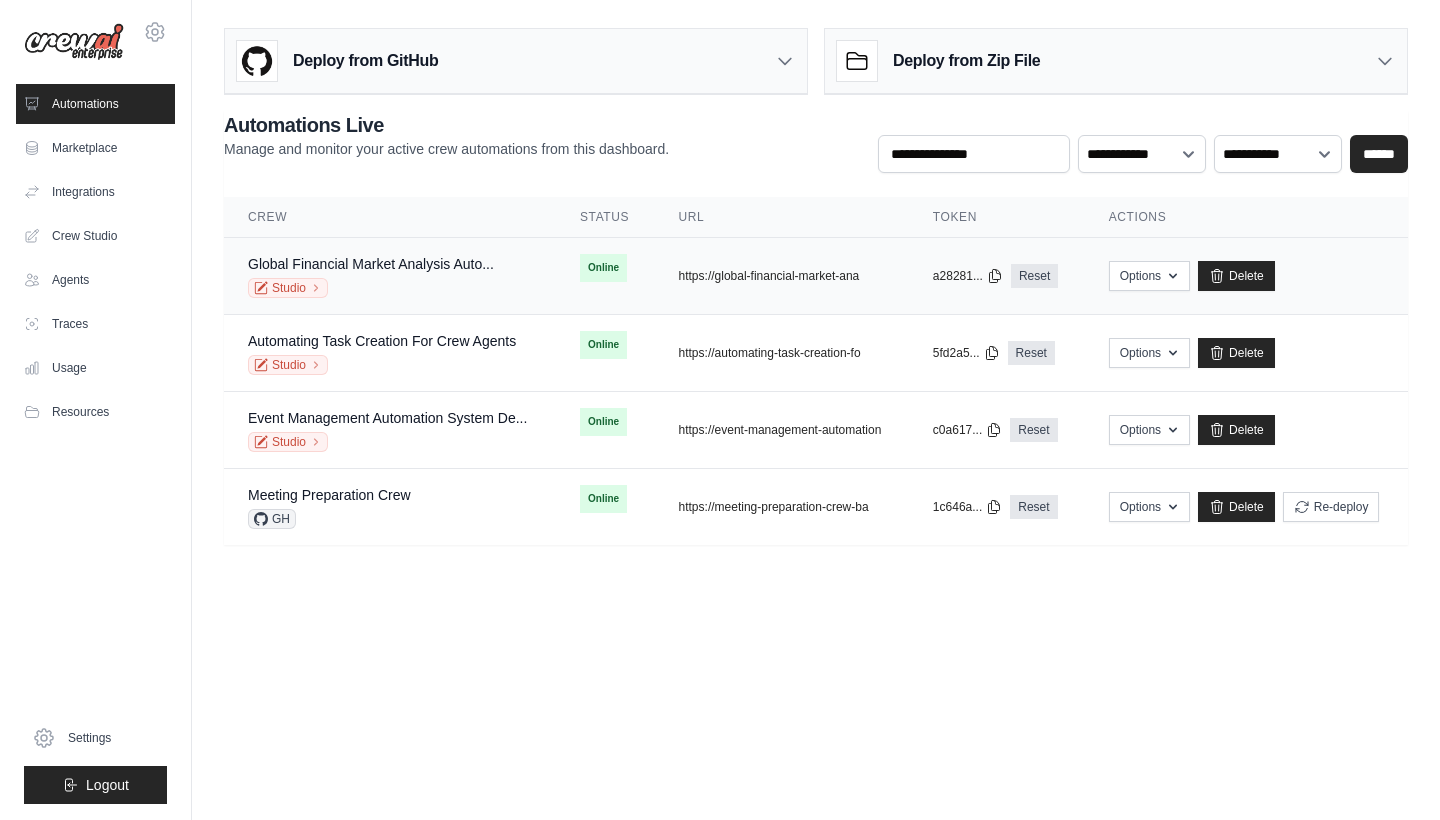 click on "Online" at bounding box center [603, 268] 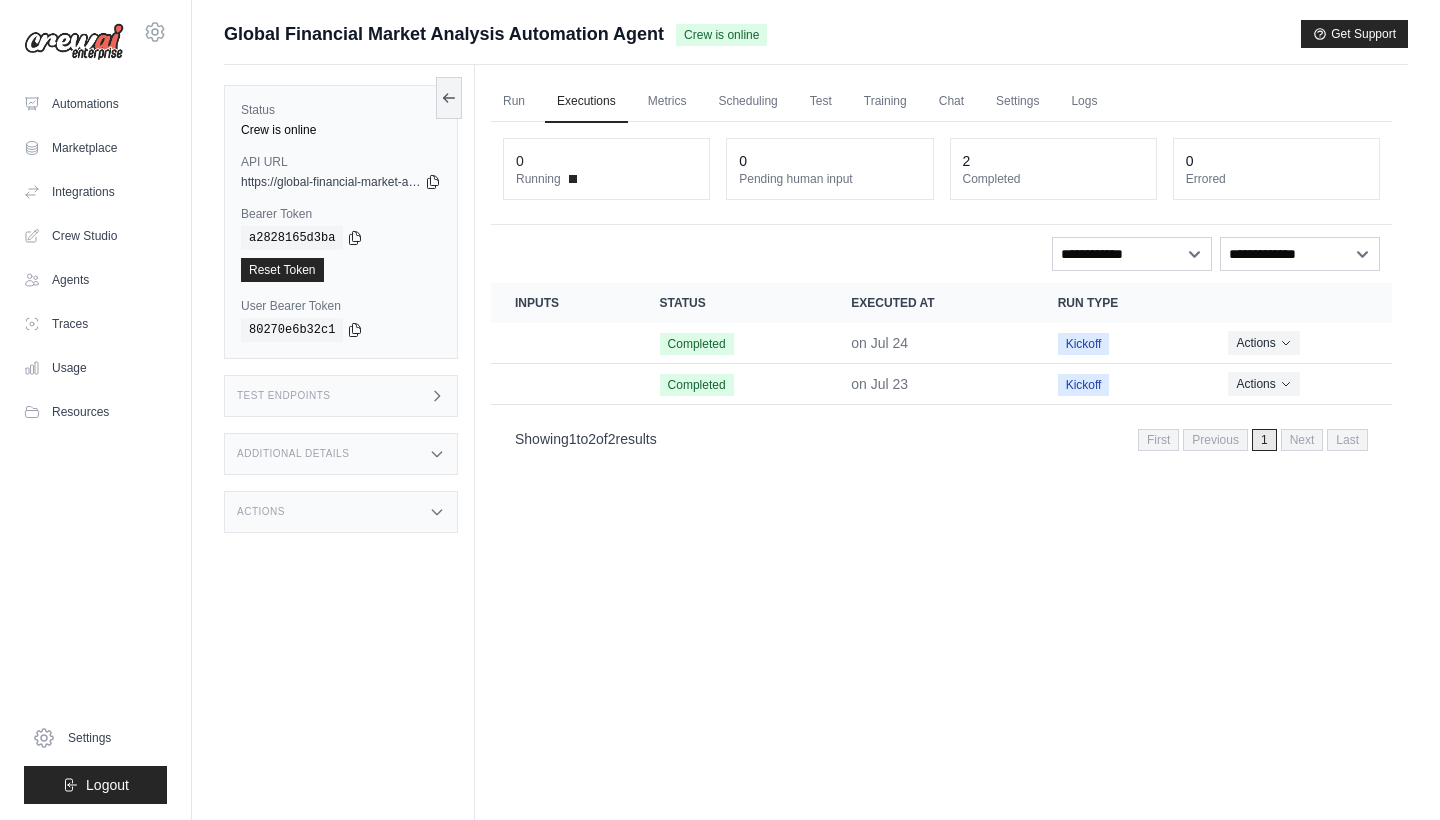 scroll, scrollTop: 0, scrollLeft: 0, axis: both 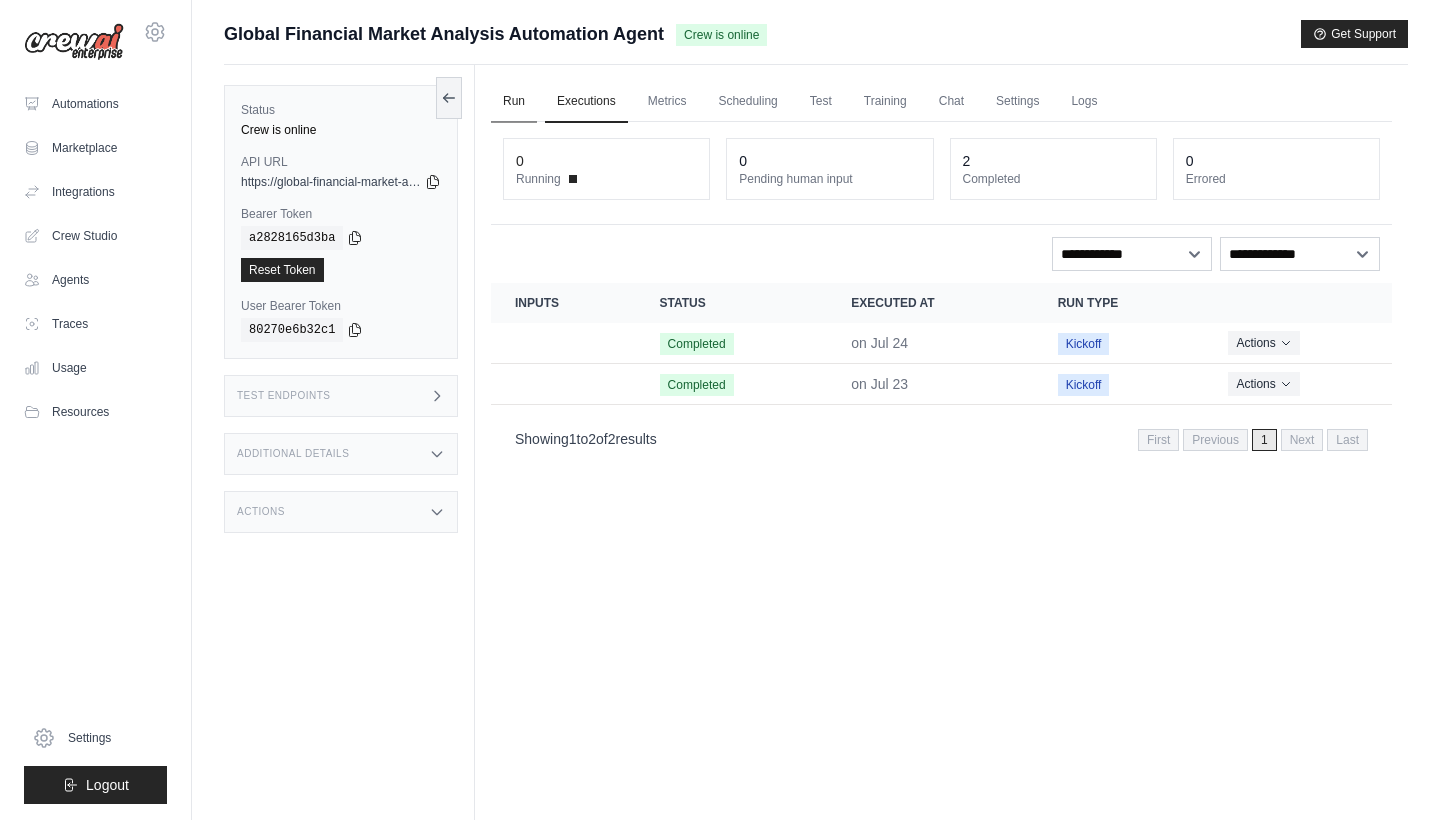 click on "Run" at bounding box center (514, 102) 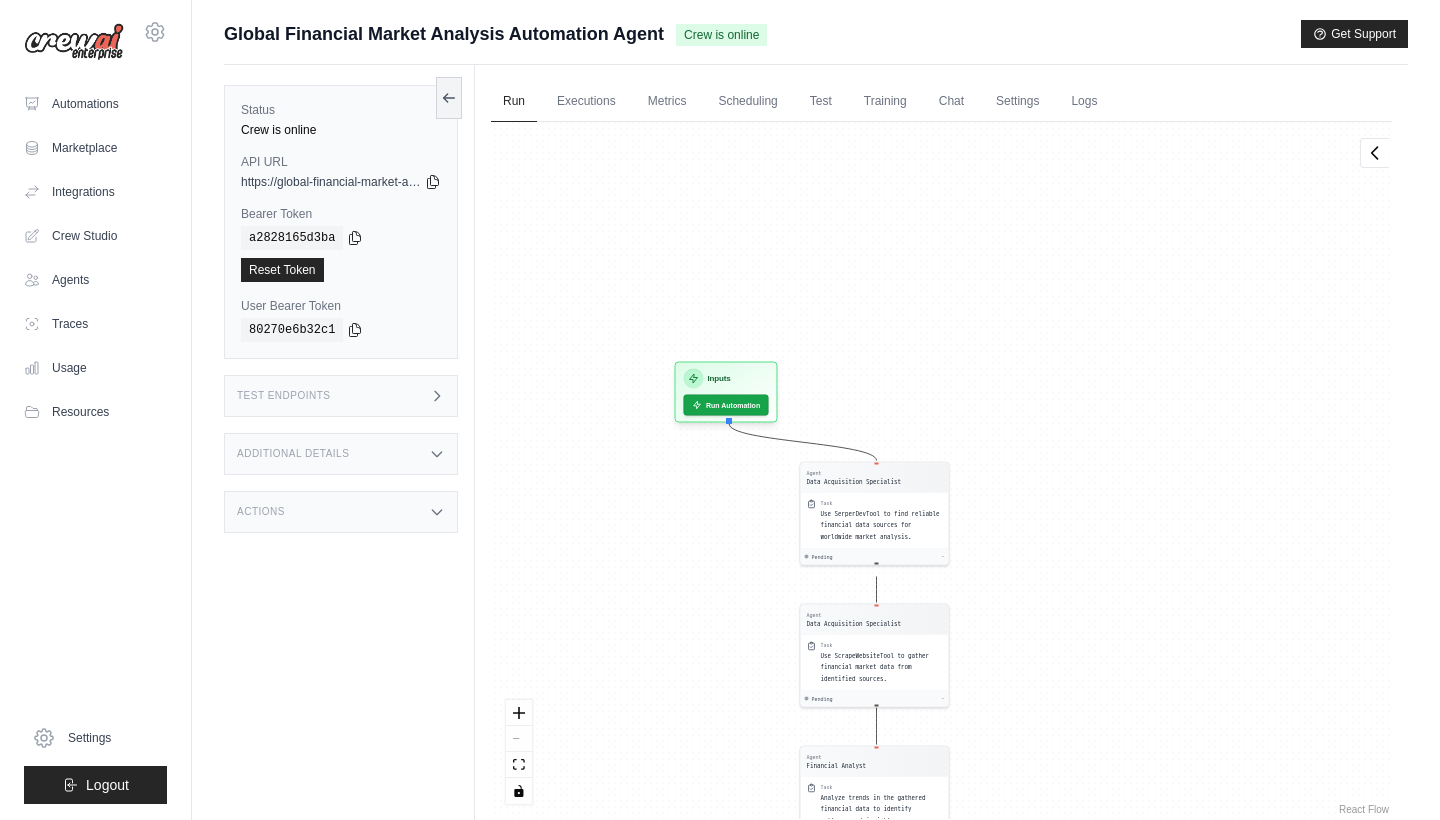 drag, startPoint x: 1094, startPoint y: 222, endPoint x: 1038, endPoint y: 709, distance: 490.20914 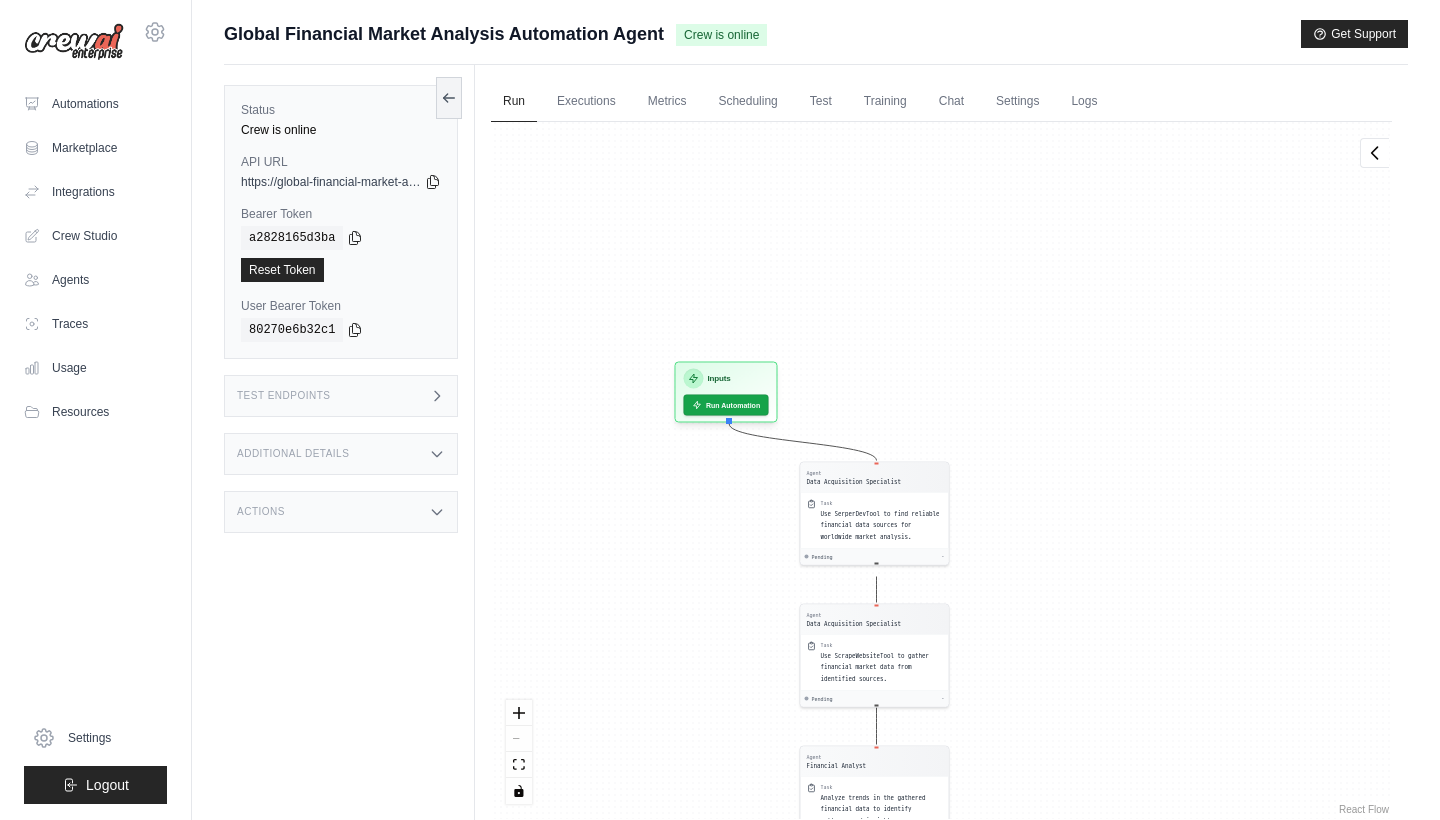 click on "Agent Data Acquisition Specialist Task Use SerperDevTool to find reliable financial data sources for worldwide market analysis. Pending - Agent Data Acquisition Specialist Task Use ScrapeWebsiteTool to gather financial market data from identified sources. Pending - Agent Financial Analyst Task Analyze trends in the gathered financial data to identify patterns and insights. Pending - Agent Financial Analyst Task Assess the volatility of different stocks and markets based on the extracted data. Pending - Agent Financial Analyst Task Determine the top and bottom-performing stocks based on trend and volatility analysis. Pending - Agent Dashboard Integration Expert Task Compile the analysis results into a dashboard format and prepare for integration with Microsoft Teams. Pending - Agent Dashboard Integration Expert Task Set up the dashboard to deliver updates and insights directly to a specified Microsoft Teams channel. Pending - Inputs Run Automation Output Status:  Waiting No Result Yet" at bounding box center [941, 470] 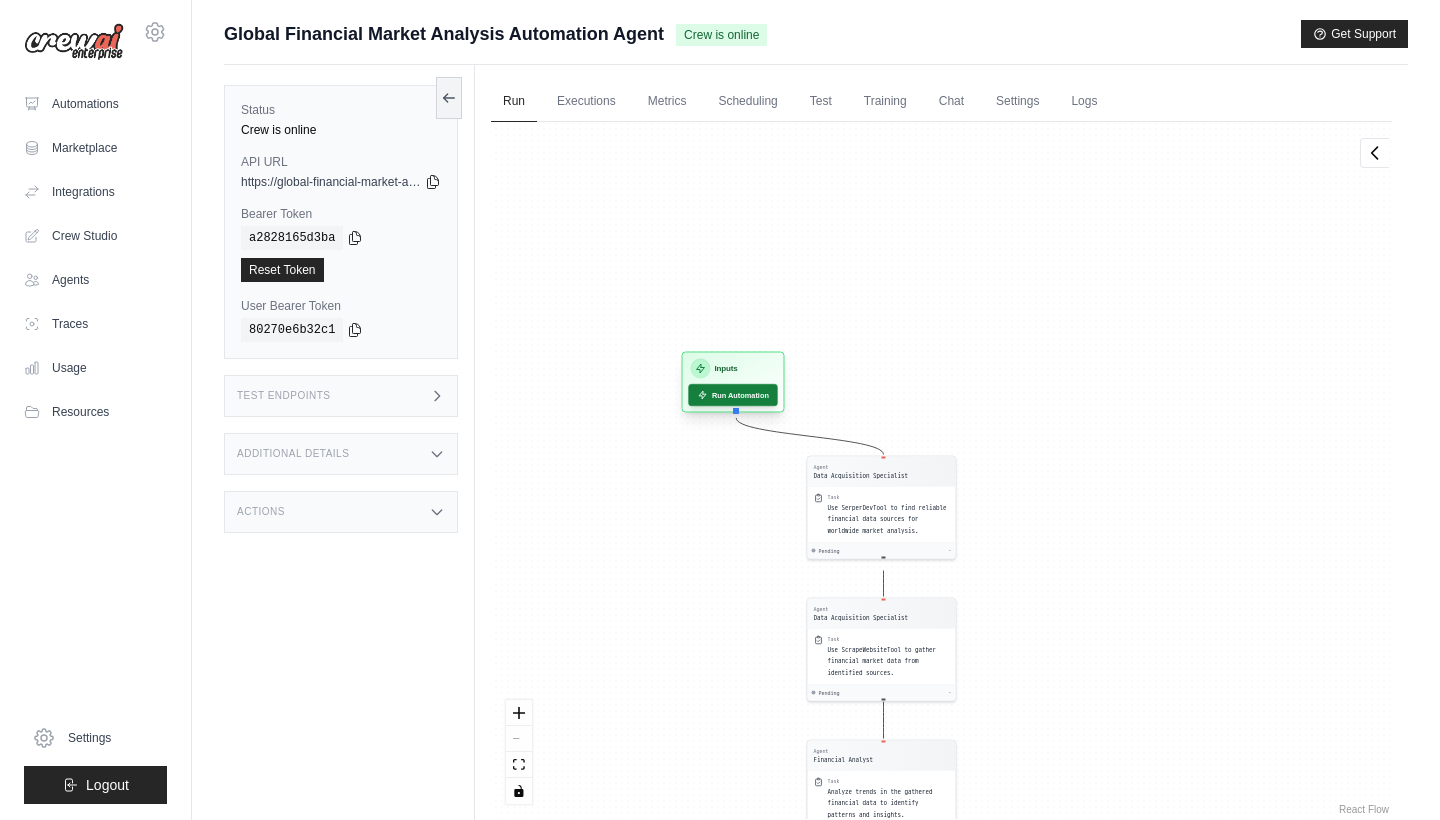 click on "Run Automation" at bounding box center (732, 395) 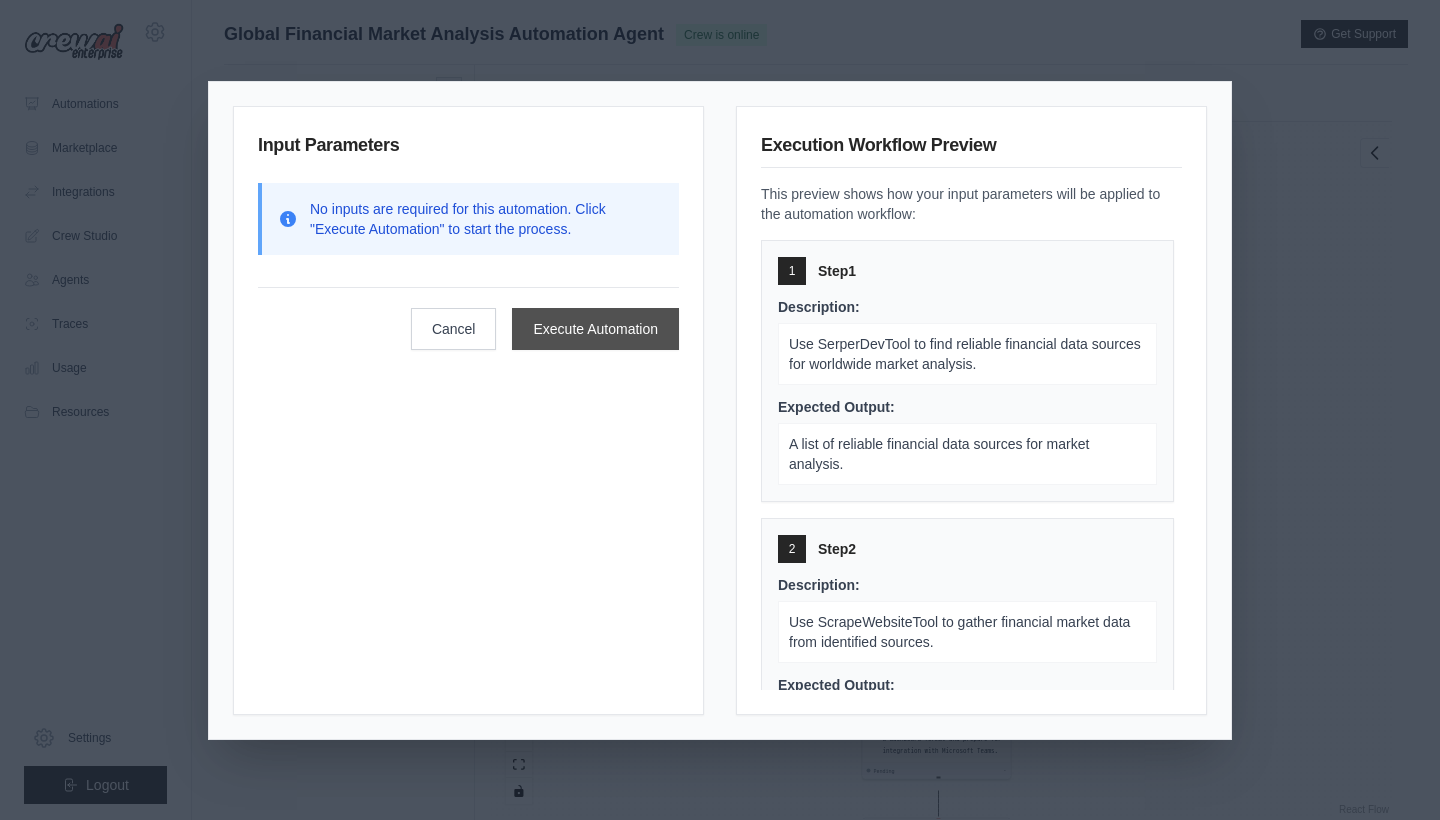 click on "Execute Automation" at bounding box center [595, 329] 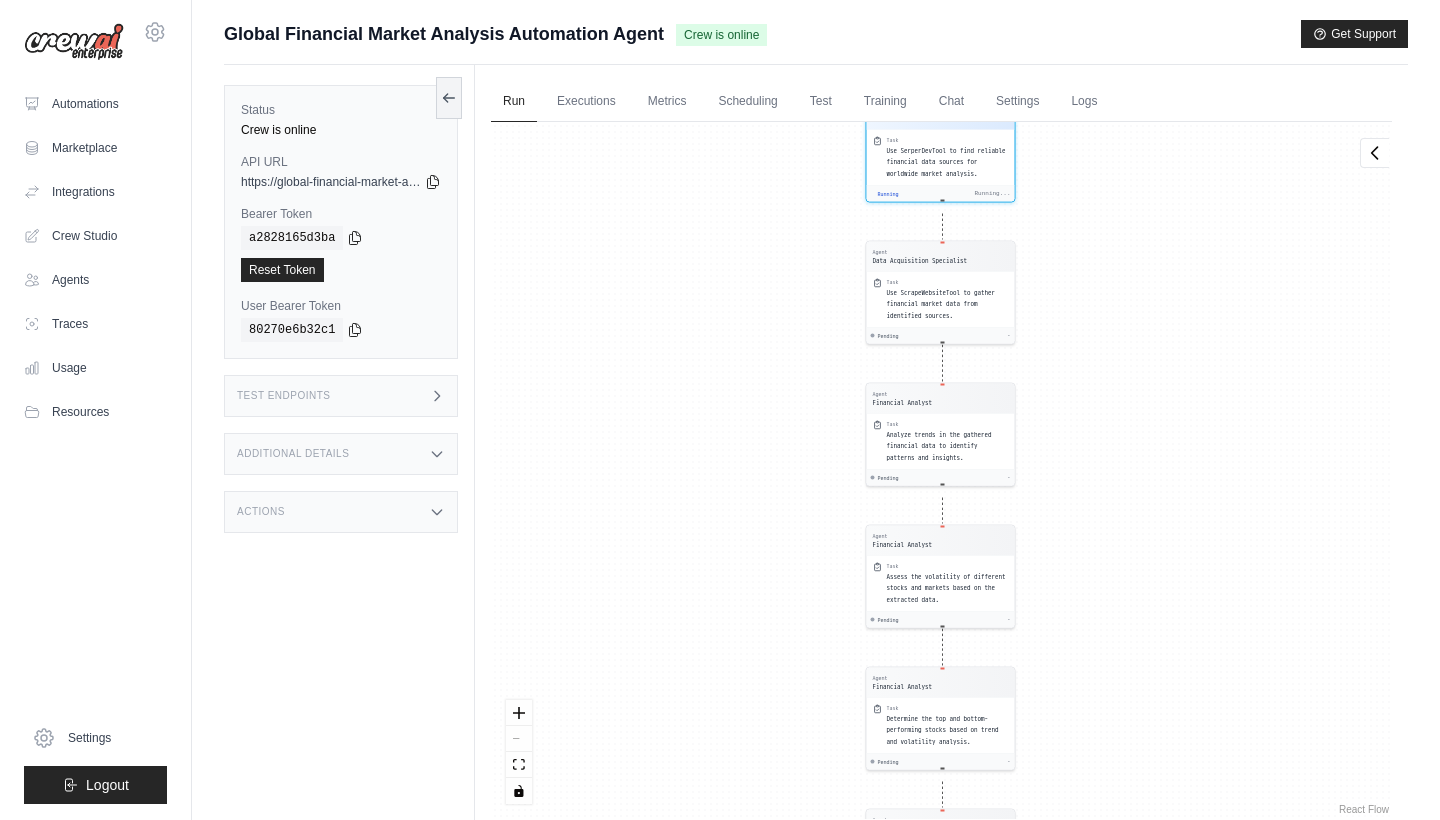 drag, startPoint x: 776, startPoint y: 322, endPoint x: 546, endPoint y: 605, distance: 364.67657 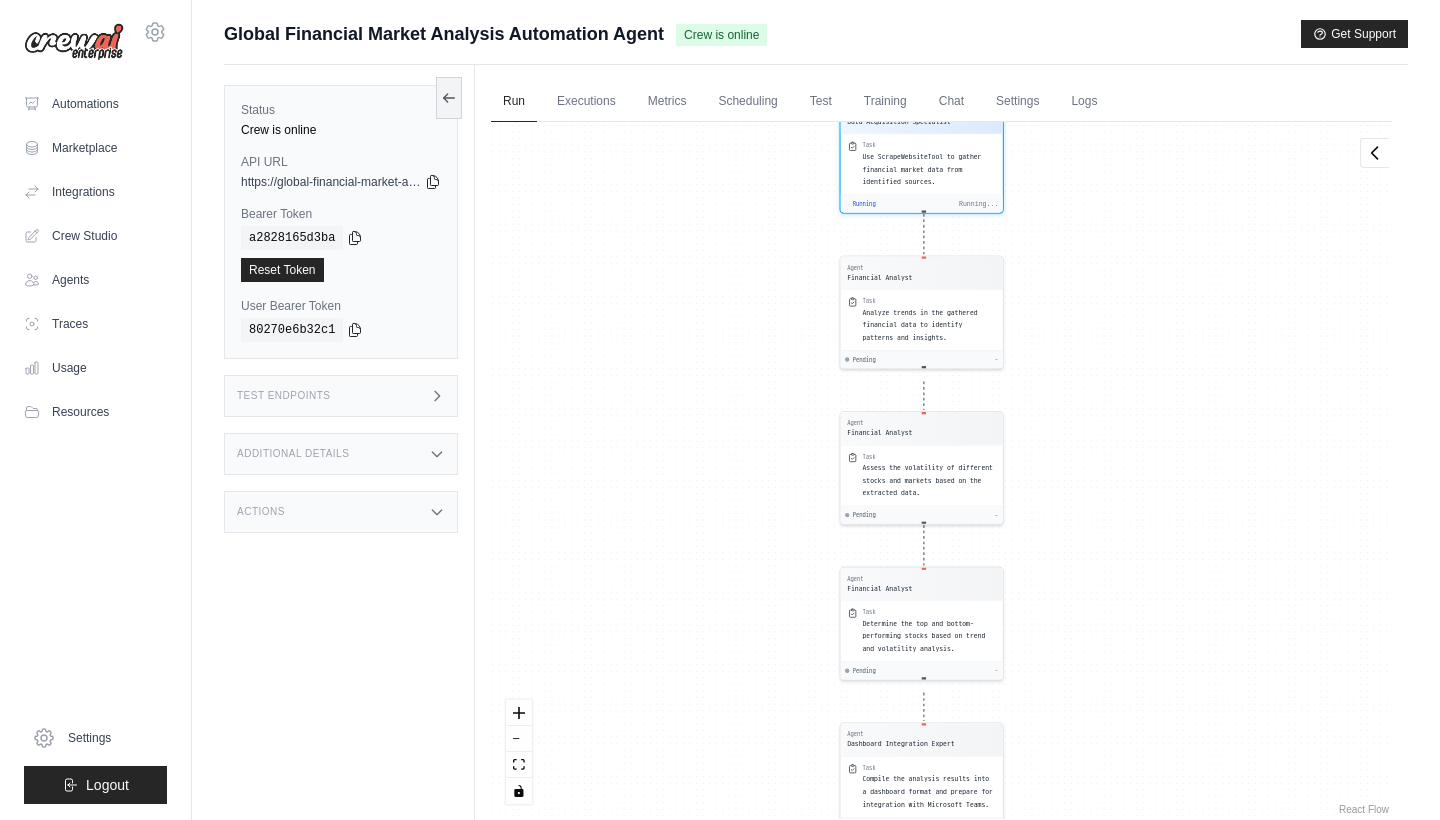 scroll, scrollTop: 268, scrollLeft: 0, axis: vertical 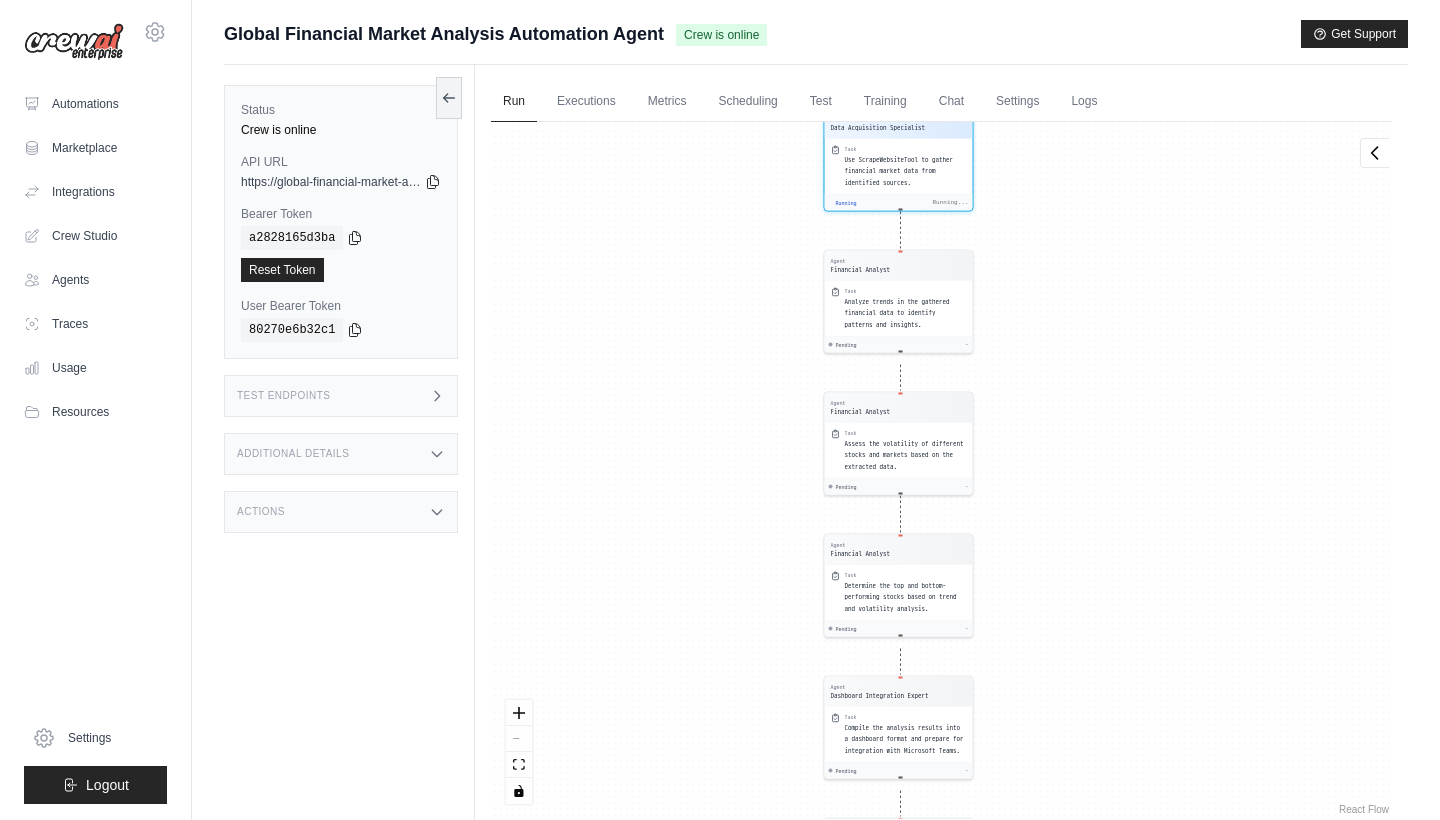 drag, startPoint x: 1051, startPoint y: 181, endPoint x: 835, endPoint y: 507, distance: 391.06522 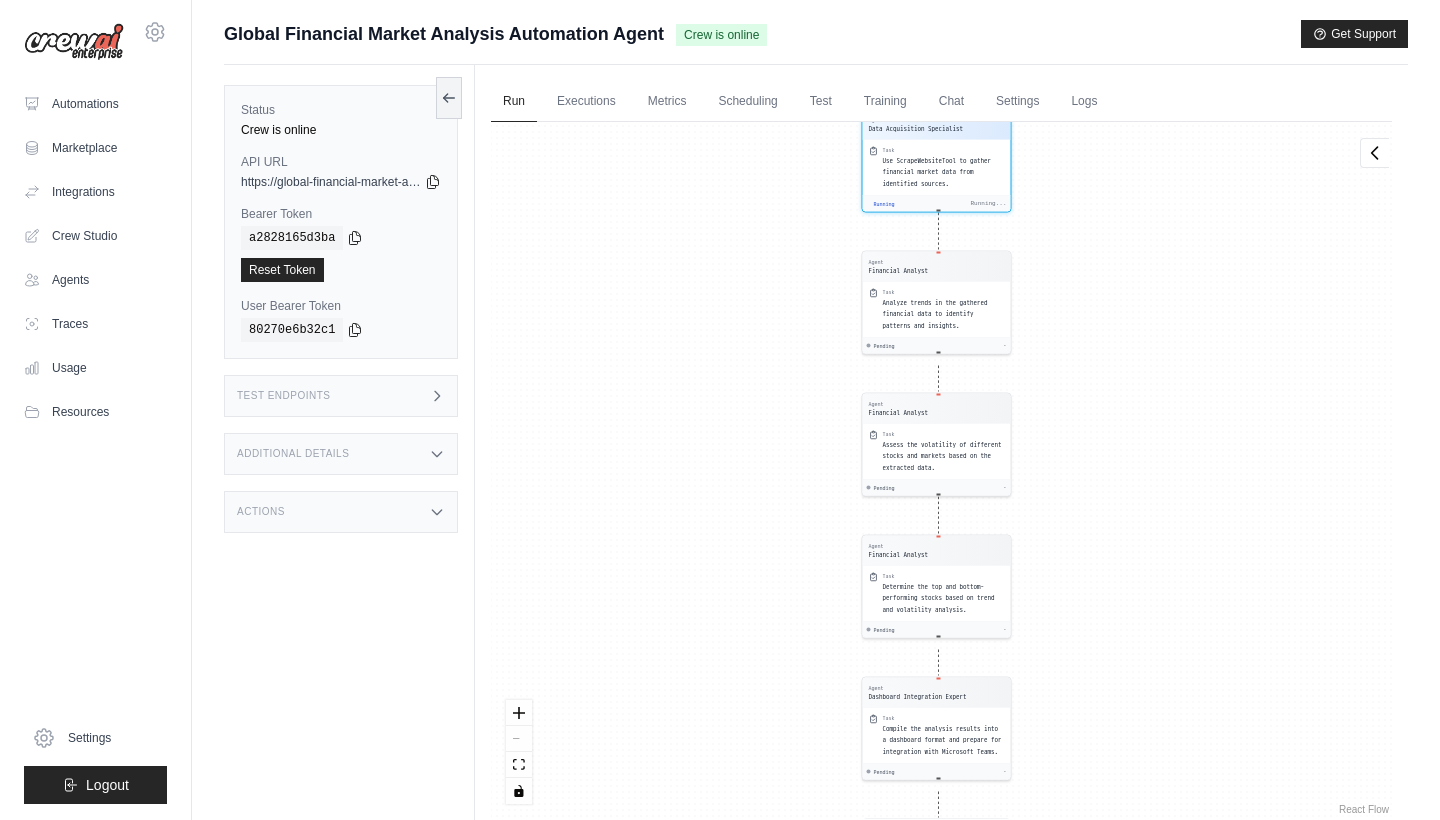drag, startPoint x: 728, startPoint y: 368, endPoint x: 624, endPoint y: 688, distance: 336.47586 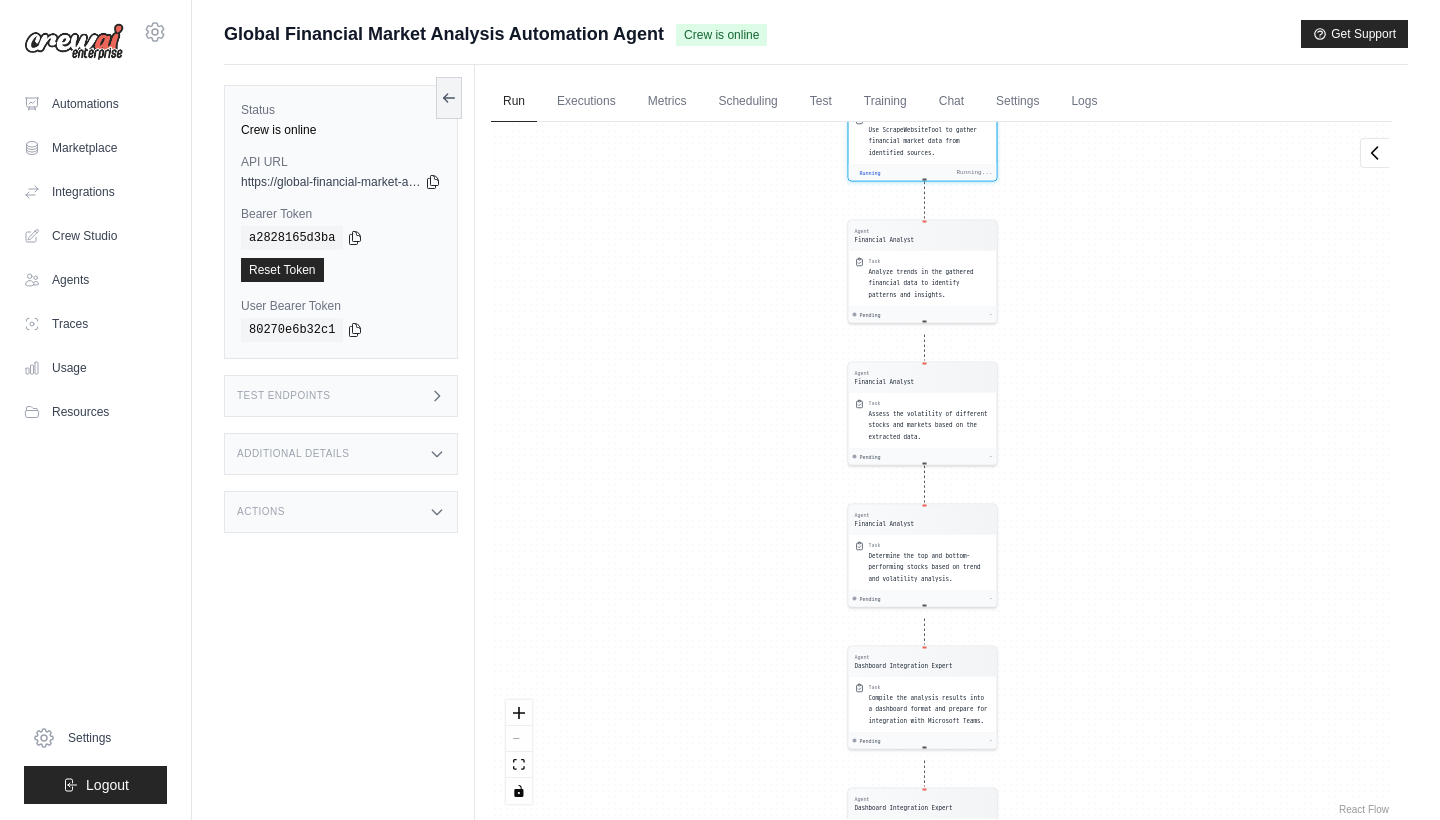 drag, startPoint x: 715, startPoint y: 314, endPoint x: 595, endPoint y: 563, distance: 276.40732 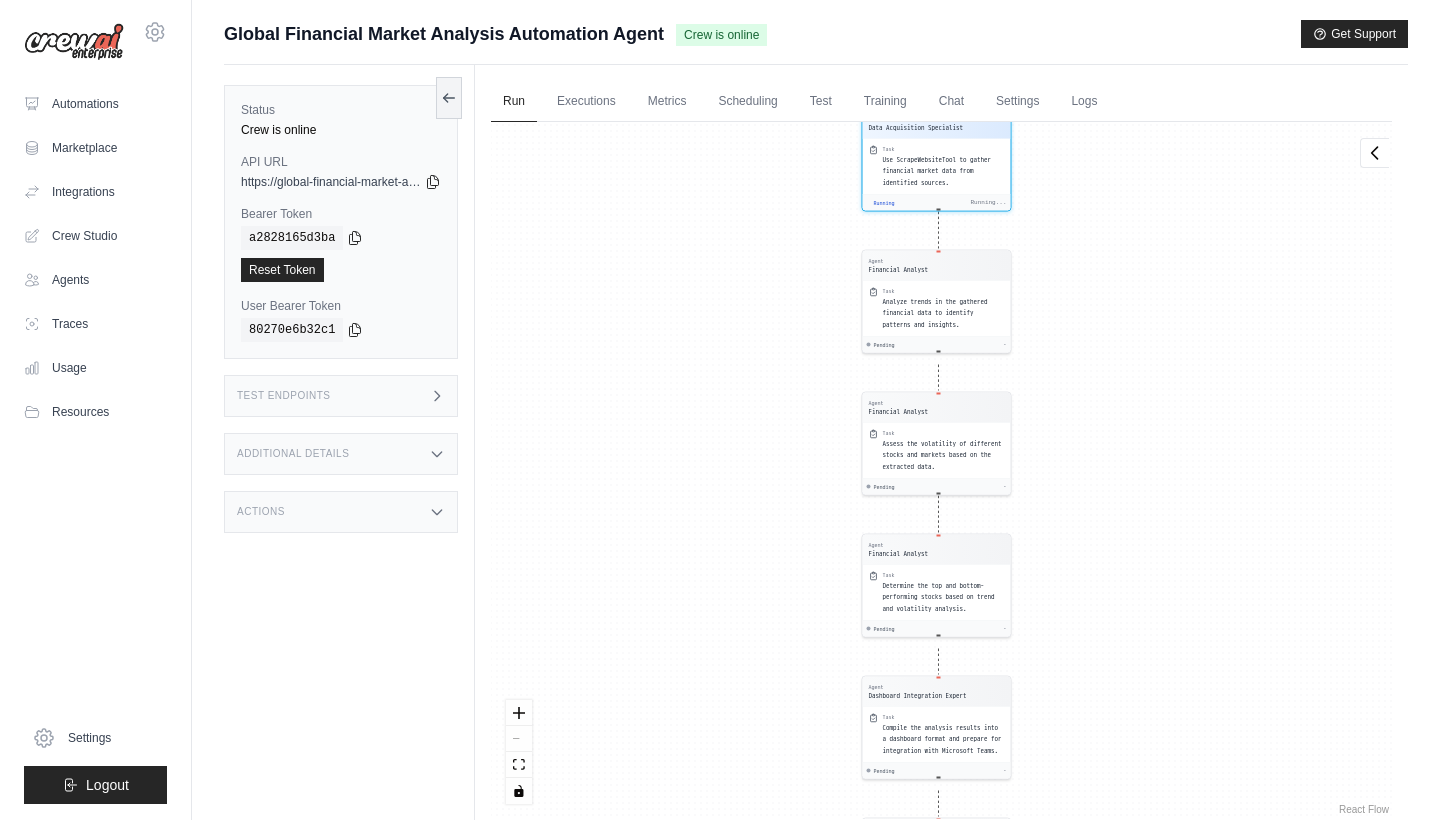 drag, startPoint x: 768, startPoint y: 209, endPoint x: 740, endPoint y: 405, distance: 197.9899 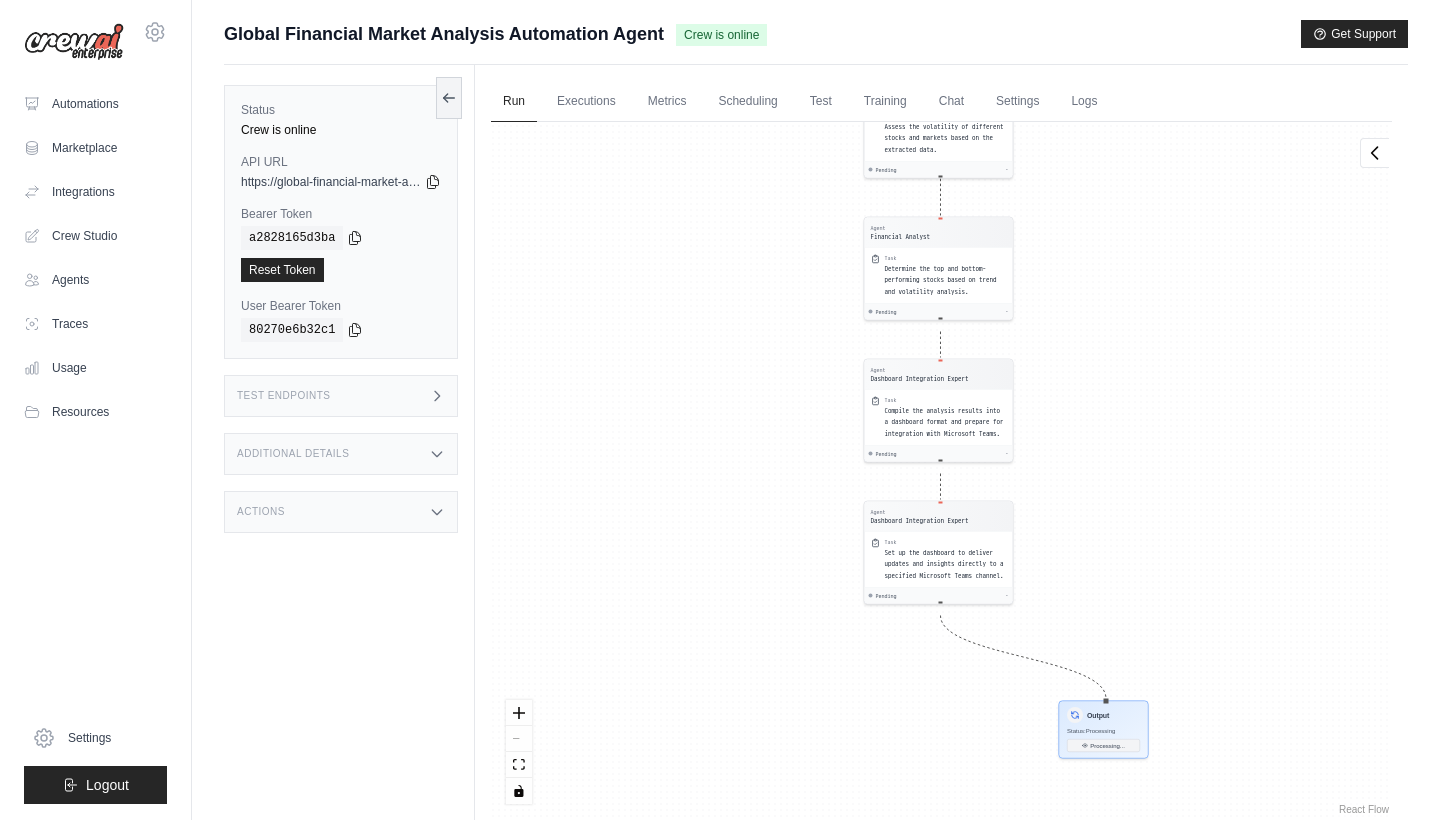 drag, startPoint x: 809, startPoint y: 637, endPoint x: 811, endPoint y: 316, distance: 321.00623 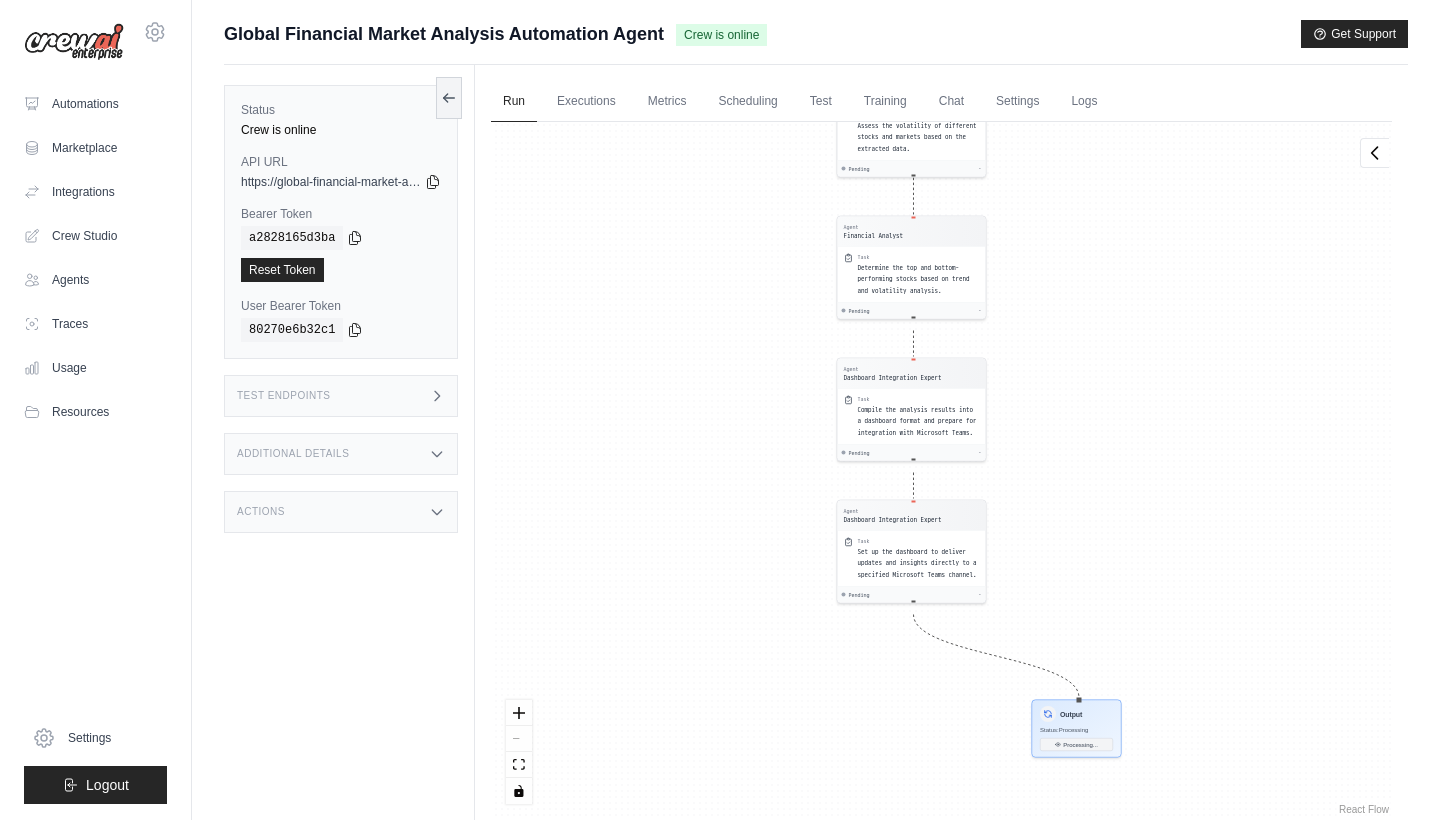 drag, startPoint x: 1113, startPoint y: 740, endPoint x: 1086, endPoint y: 421, distance: 320.1406 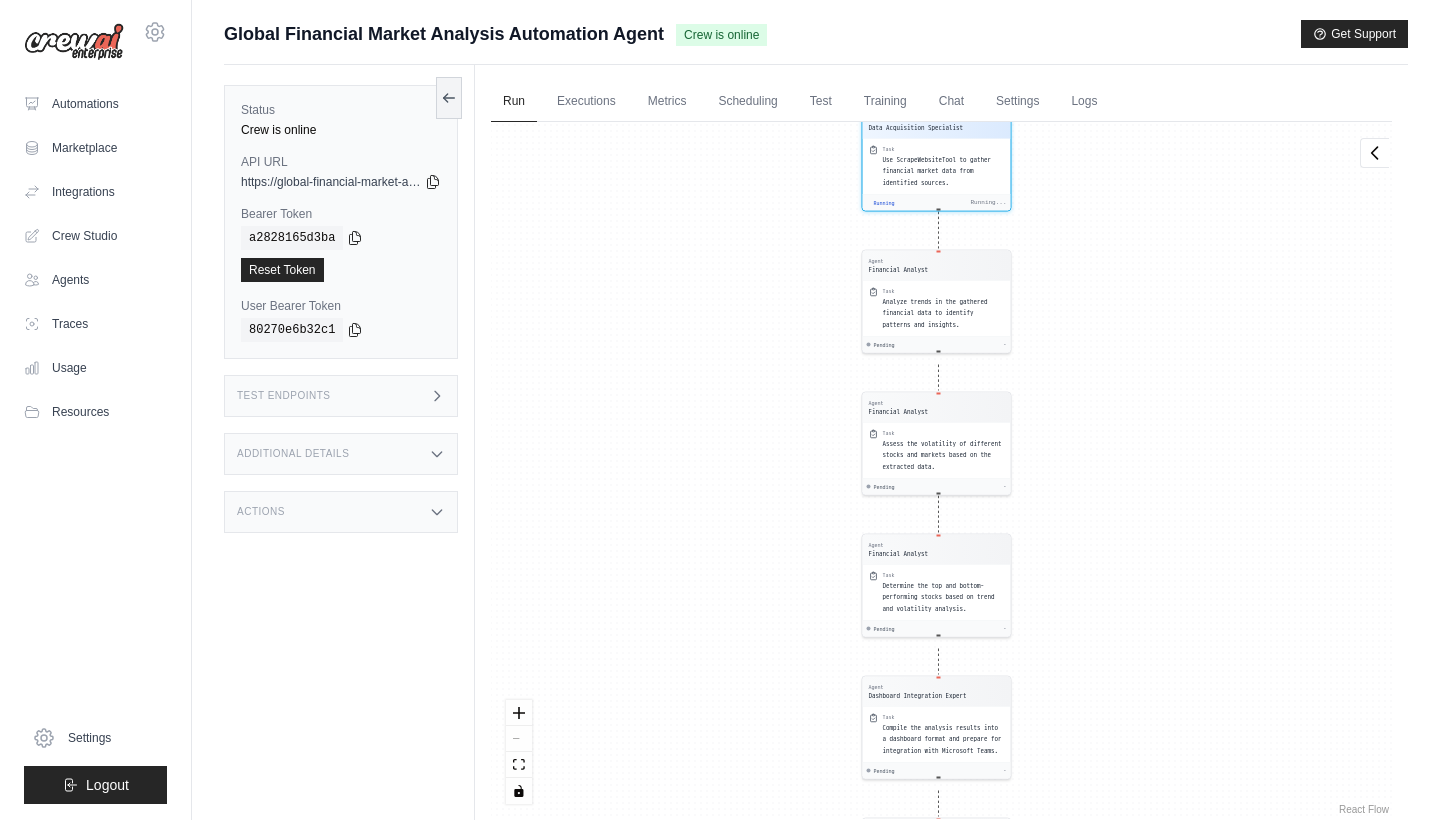 drag, startPoint x: 800, startPoint y: 374, endPoint x: 753, endPoint y: 519, distance: 152.42703 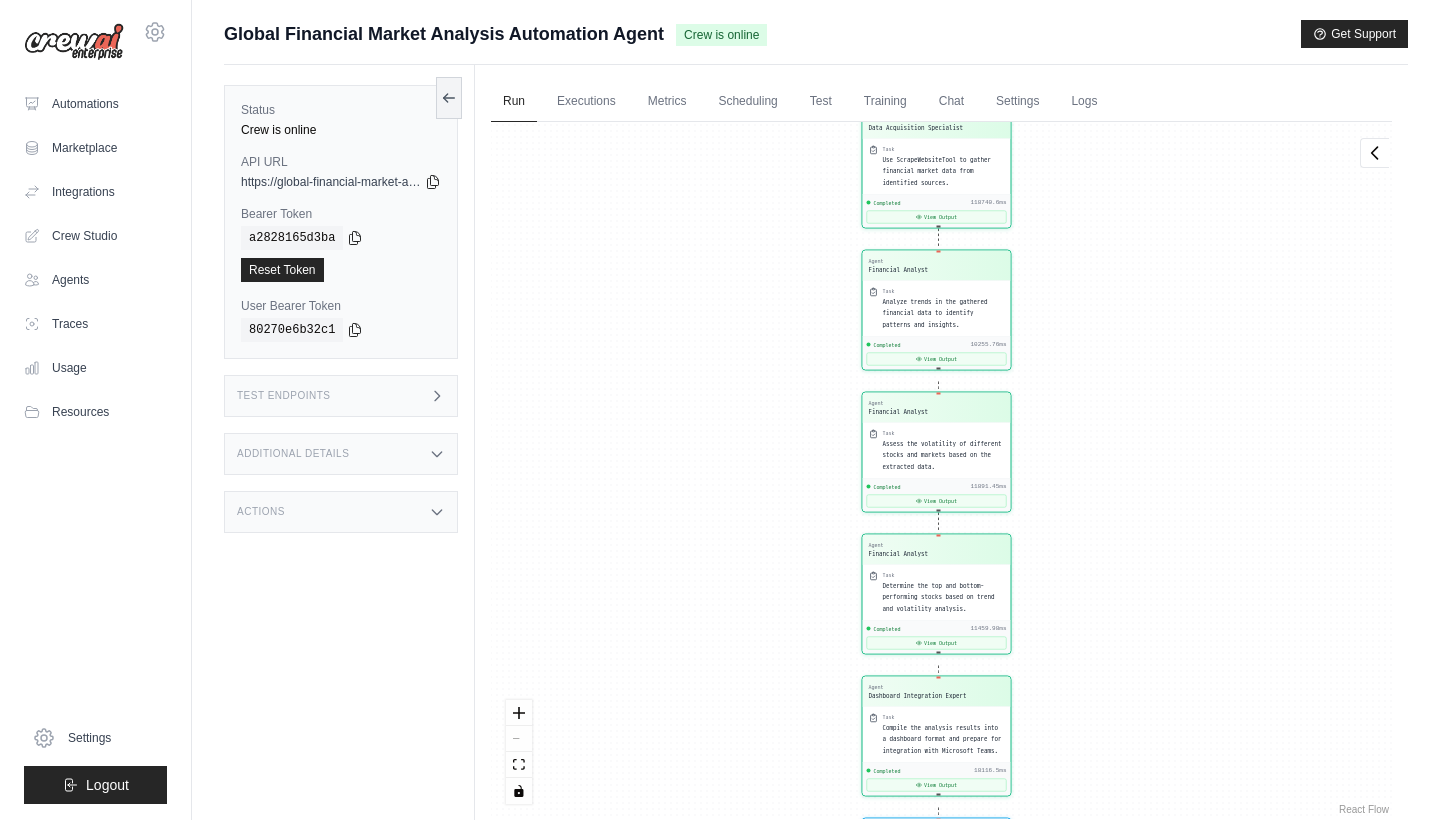 scroll, scrollTop: 1449, scrollLeft: 0, axis: vertical 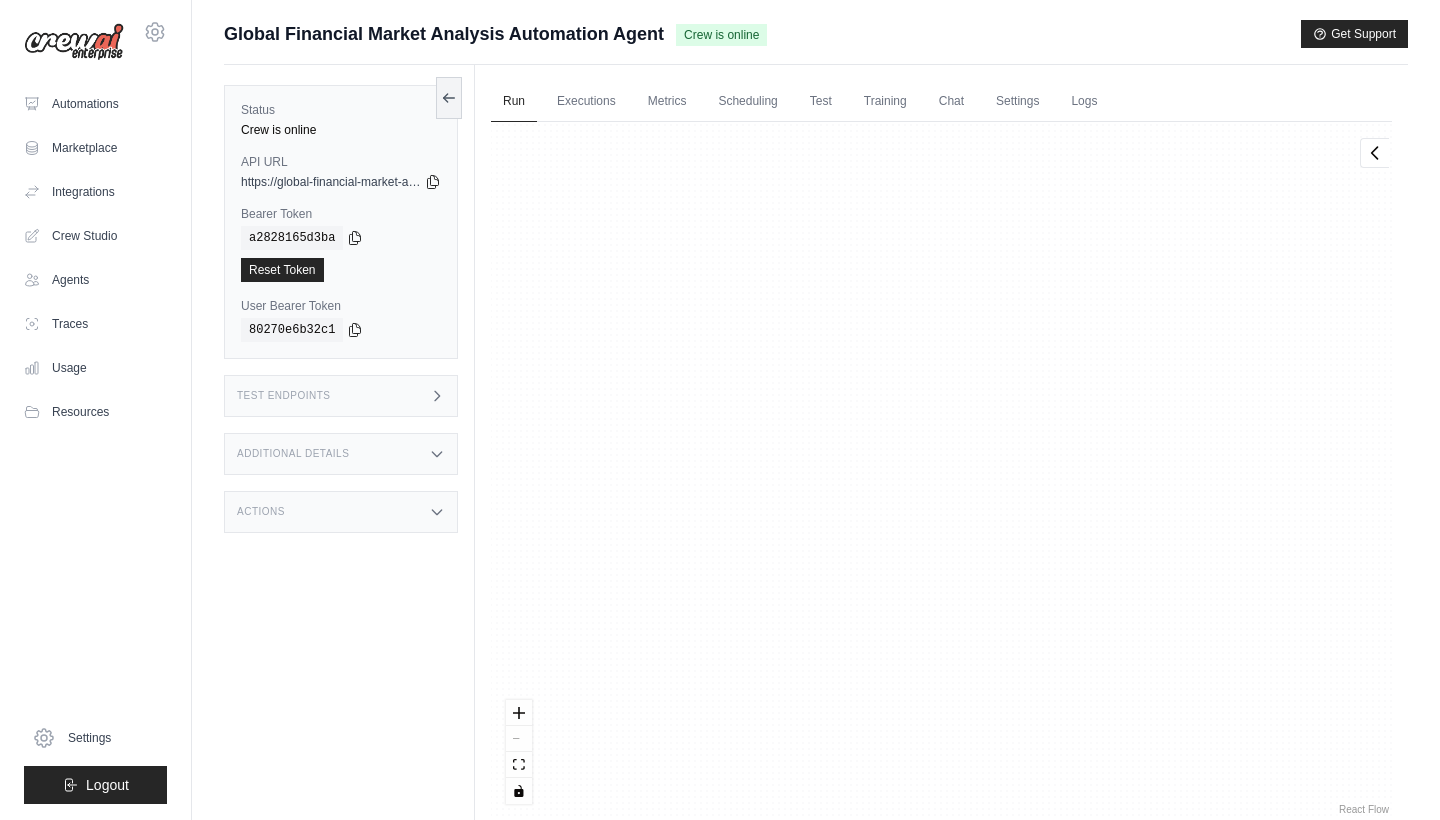 drag, startPoint x: 1122, startPoint y: 588, endPoint x: 1116, endPoint y: 251, distance: 337.0534 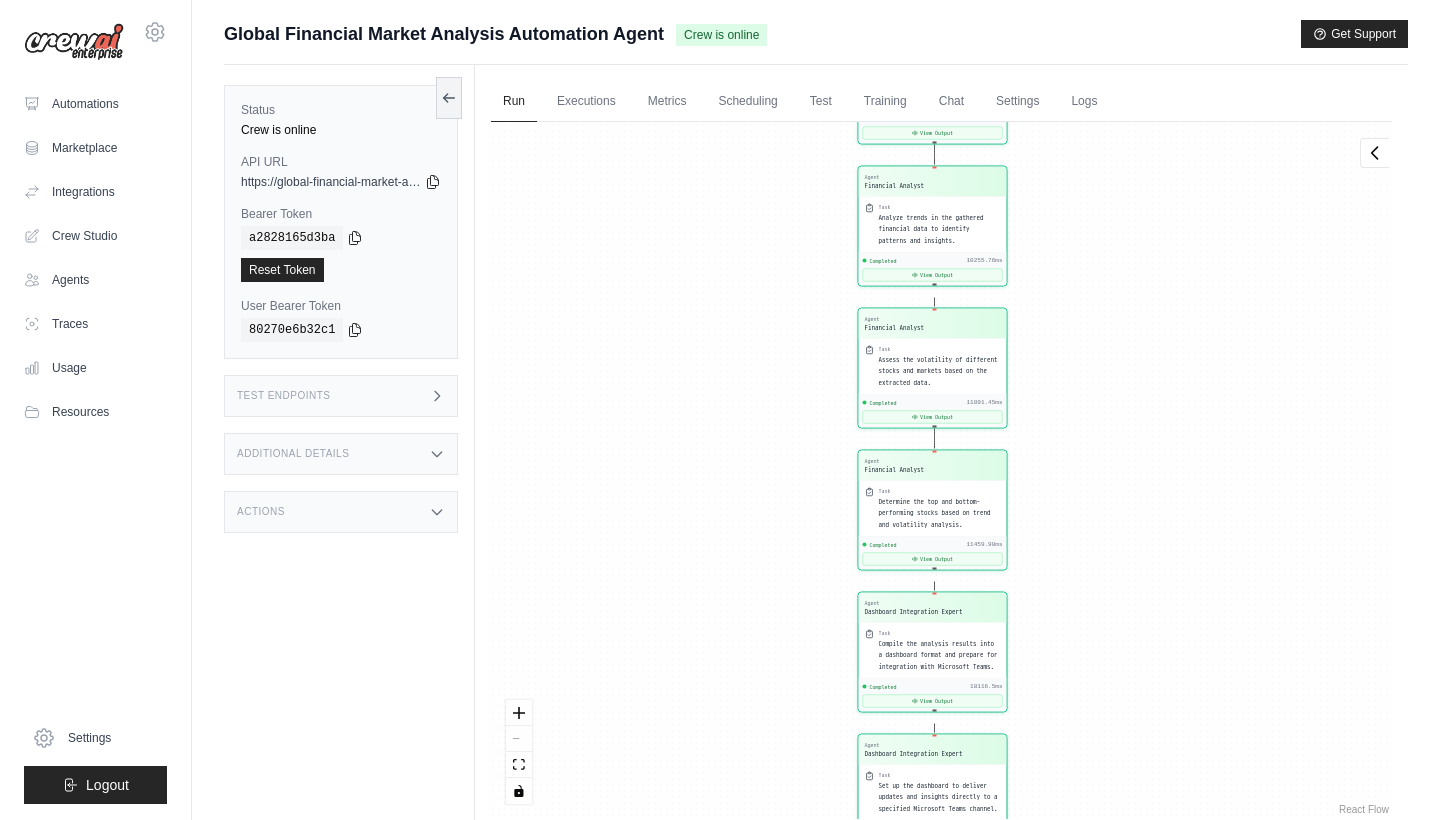 drag, startPoint x: 1062, startPoint y: 549, endPoint x: 997, endPoint y: 126, distance: 427.96497 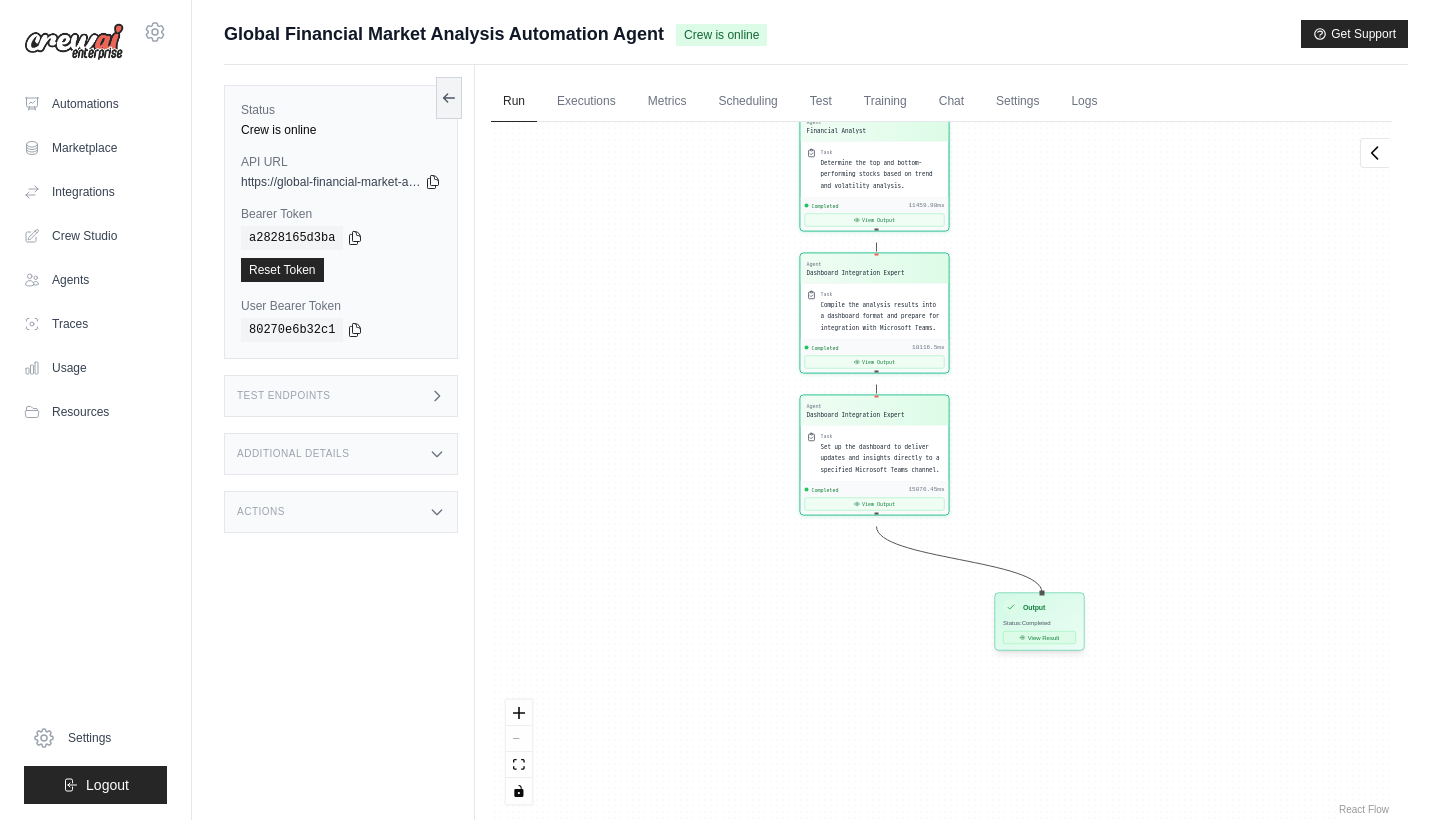 click on "View Result" at bounding box center (1039, 637) 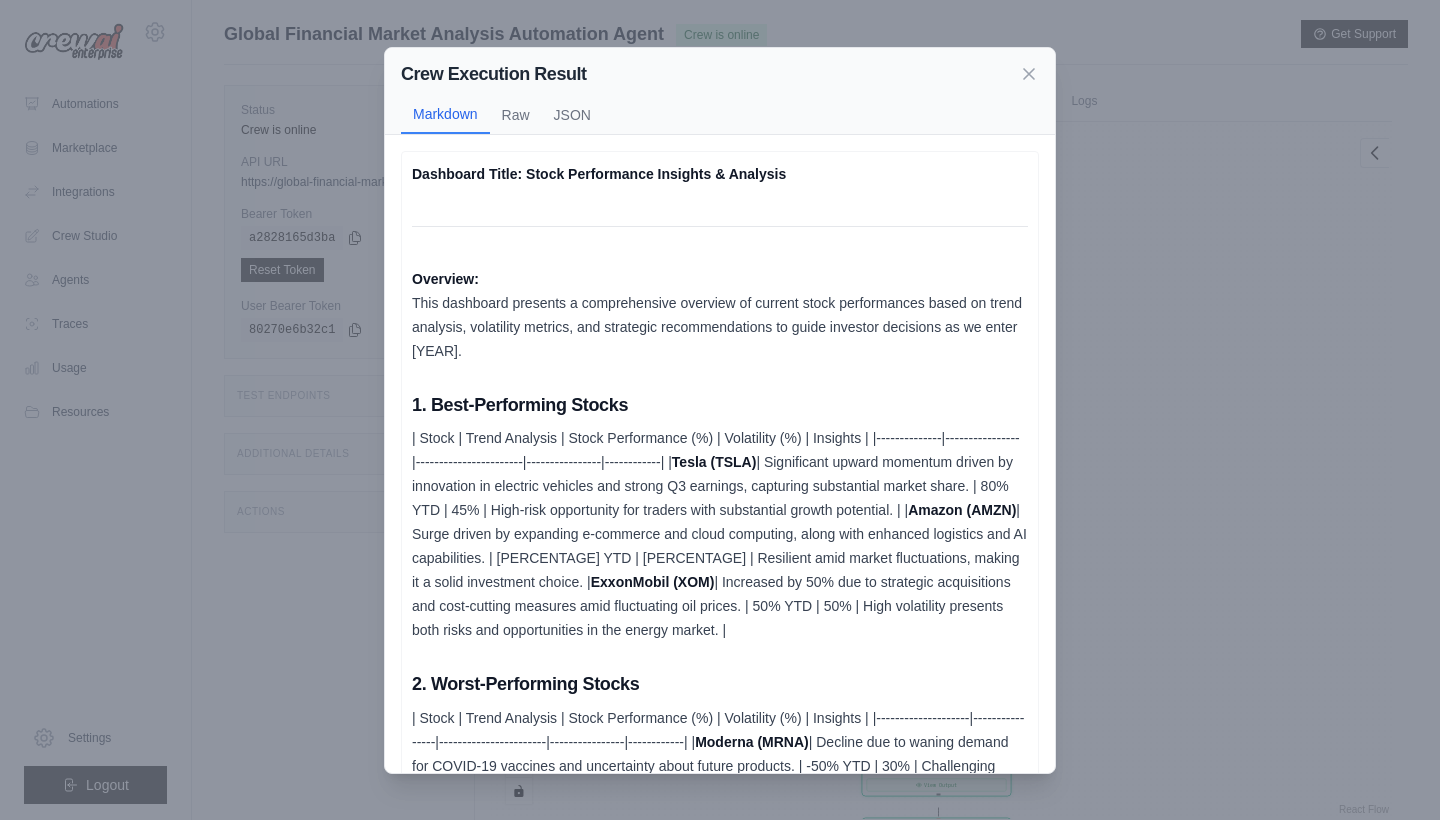 click on "| Stock        | Trend Analysis | Stock Performance (%) | Volatility (%) | Insights   |
|--------------|----------------|-----------------------|----------------|------------|
|  Tesla (TSLA)   | Significant upward momentum driven by innovation in electric vehicles and strong Q3 earnings, capturing substantial market share. | 80% YTD | 45% | High-risk opportunity for traders with substantial growth potential. |
|  Amazon (AMZN)  | Surge driven by expanding e-commerce and cloud computing, along with enhanced logistics and AI capabilities. | 60% YTD | 40% | Resilient amid market fluctuations, making it a solid investment choice. |
|  ExxonMobil (XOM)  | Increased by 50% due to strategic acquisitions and cost-cutting measures amid fluctuating oil prices. | 50% YTD | 50% | High volatility presents both risks and opportunities in the energy market. |" at bounding box center [720, 534] 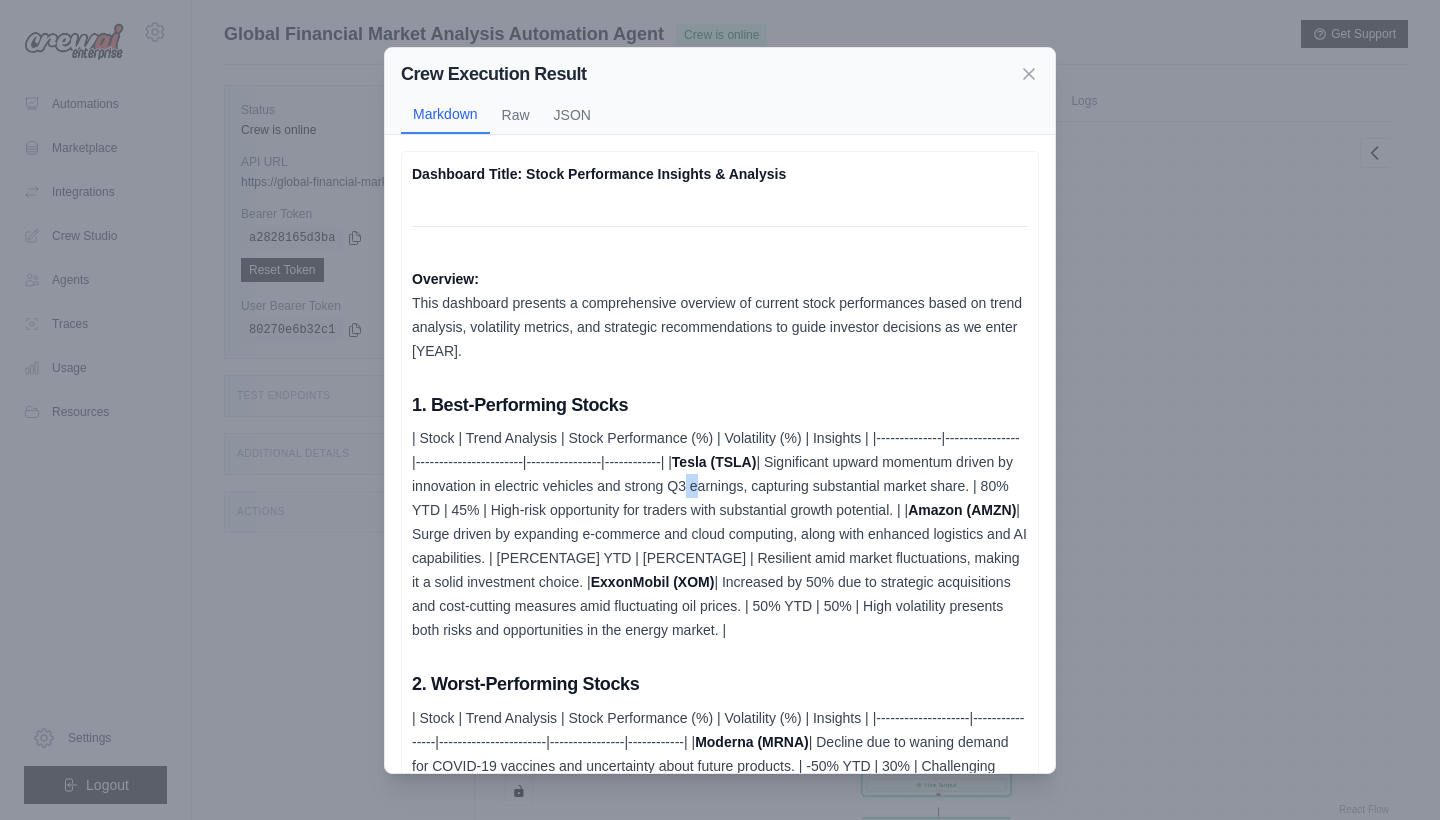 click on "| Stock        | Trend Analysis | Stock Performance (%) | Volatility (%) | Insights   |
|--------------|----------------|-----------------------|----------------|------------|
|  Tesla (TSLA)   | Significant upward momentum driven by innovation in electric vehicles and strong Q3 earnings, capturing substantial market share. | 80% YTD | 45% | High-risk opportunity for traders with substantial growth potential. |
|  Amazon (AMZN)  | Surge driven by expanding e-commerce and cloud computing, along with enhanced logistics and AI capabilities. | 60% YTD | 40% | Resilient amid market fluctuations, making it a solid investment choice. |
|  ExxonMobil (XOM)  | Increased by 50% due to strategic acquisitions and cost-cutting measures amid fluctuating oil prices. | 50% YTD | 50% | High volatility presents both risks and opportunities in the energy market. |" at bounding box center (720, 534) 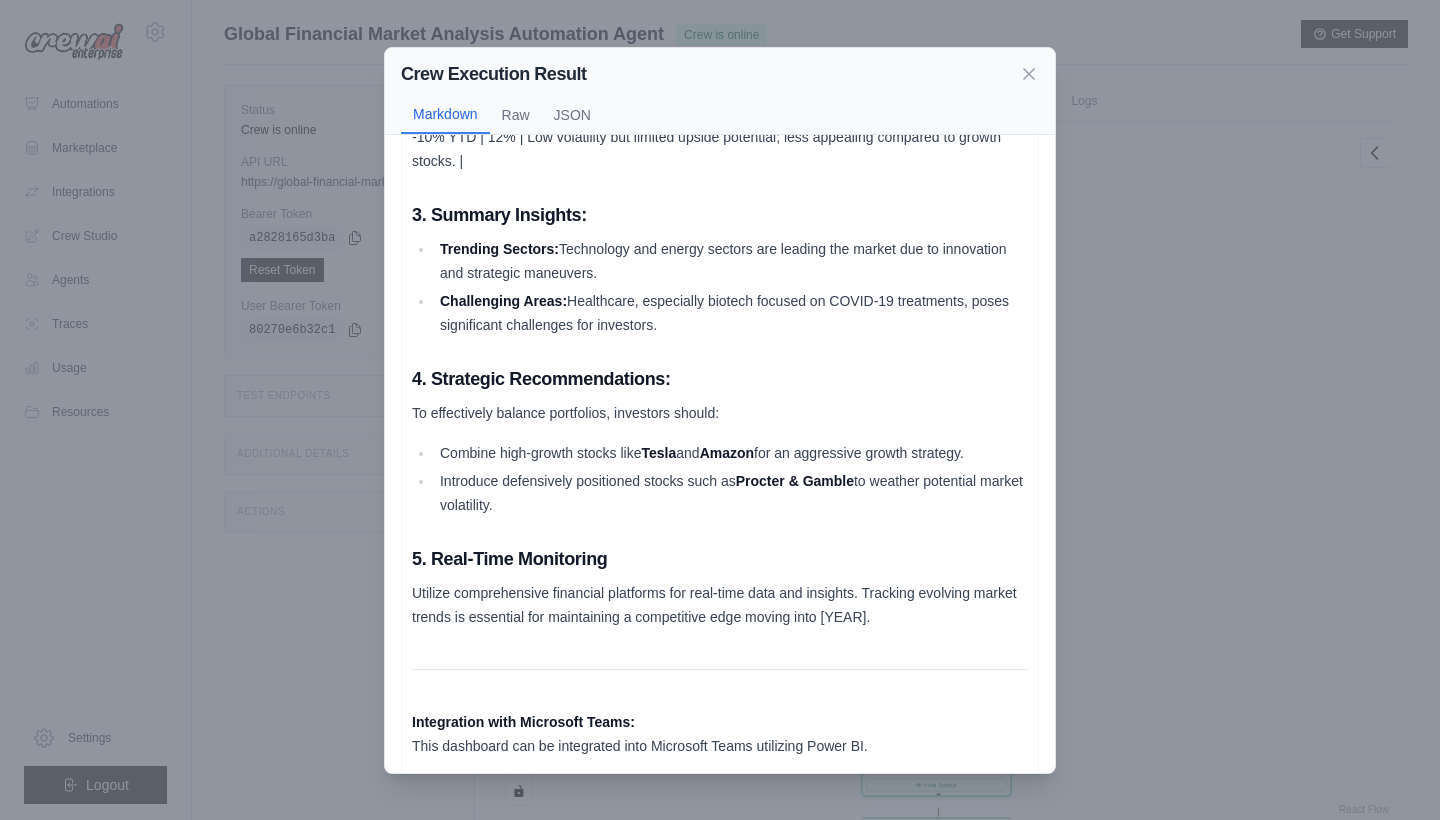scroll, scrollTop: 645, scrollLeft: 0, axis: vertical 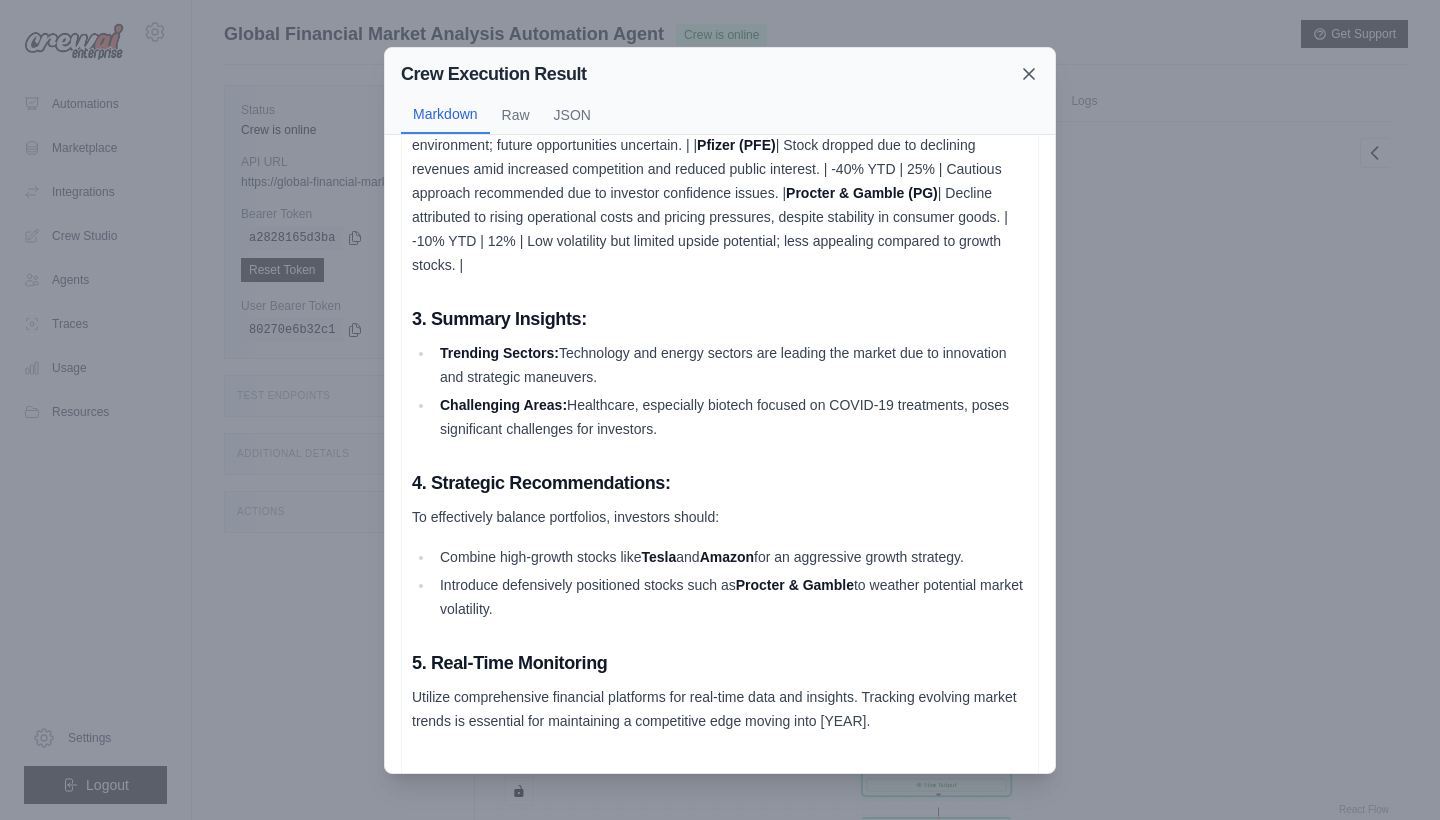 click 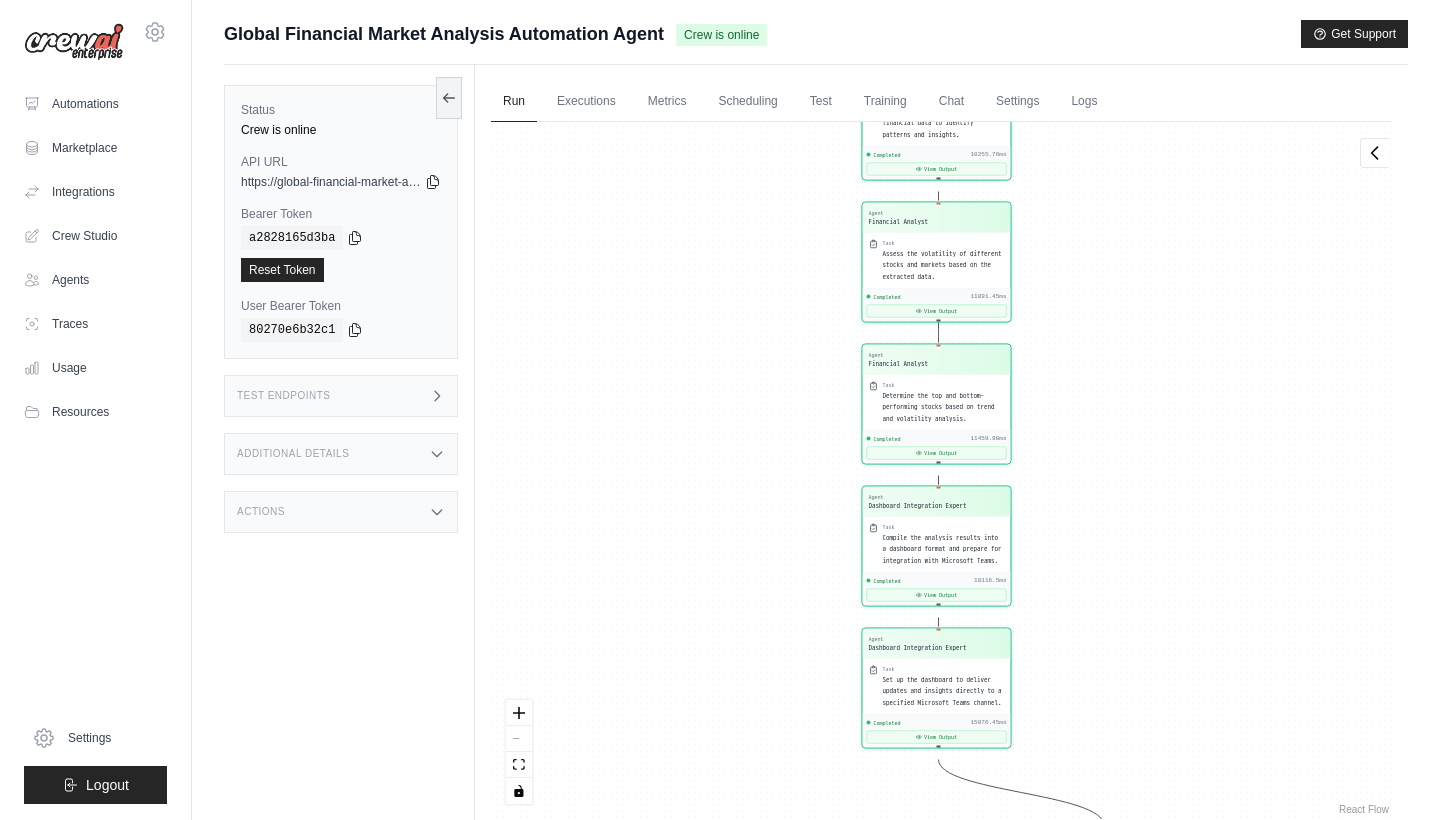 drag, startPoint x: 1123, startPoint y: 736, endPoint x: 1121, endPoint y: 546, distance: 190.01053 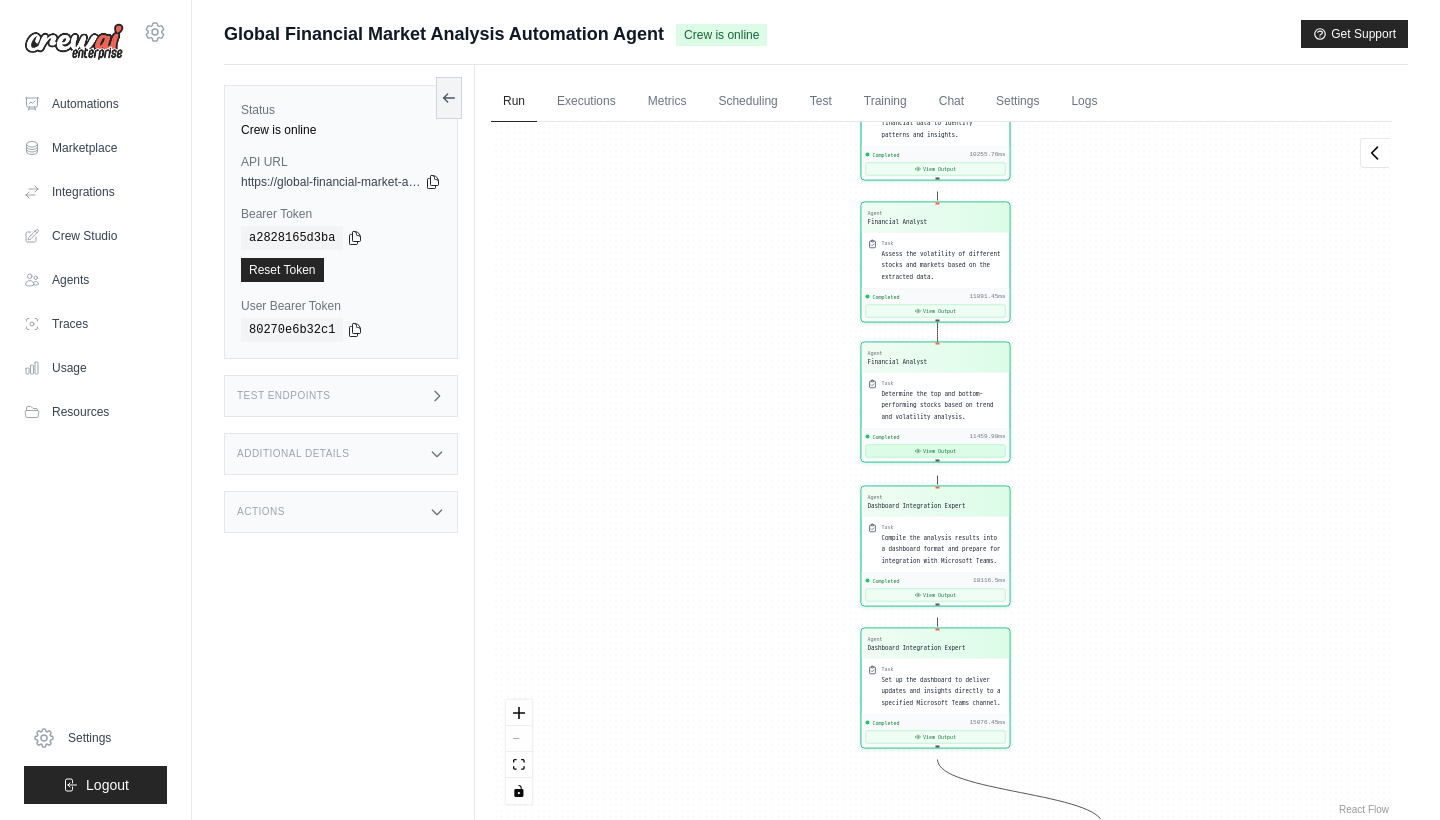 click on "View Output" at bounding box center (936, 451) 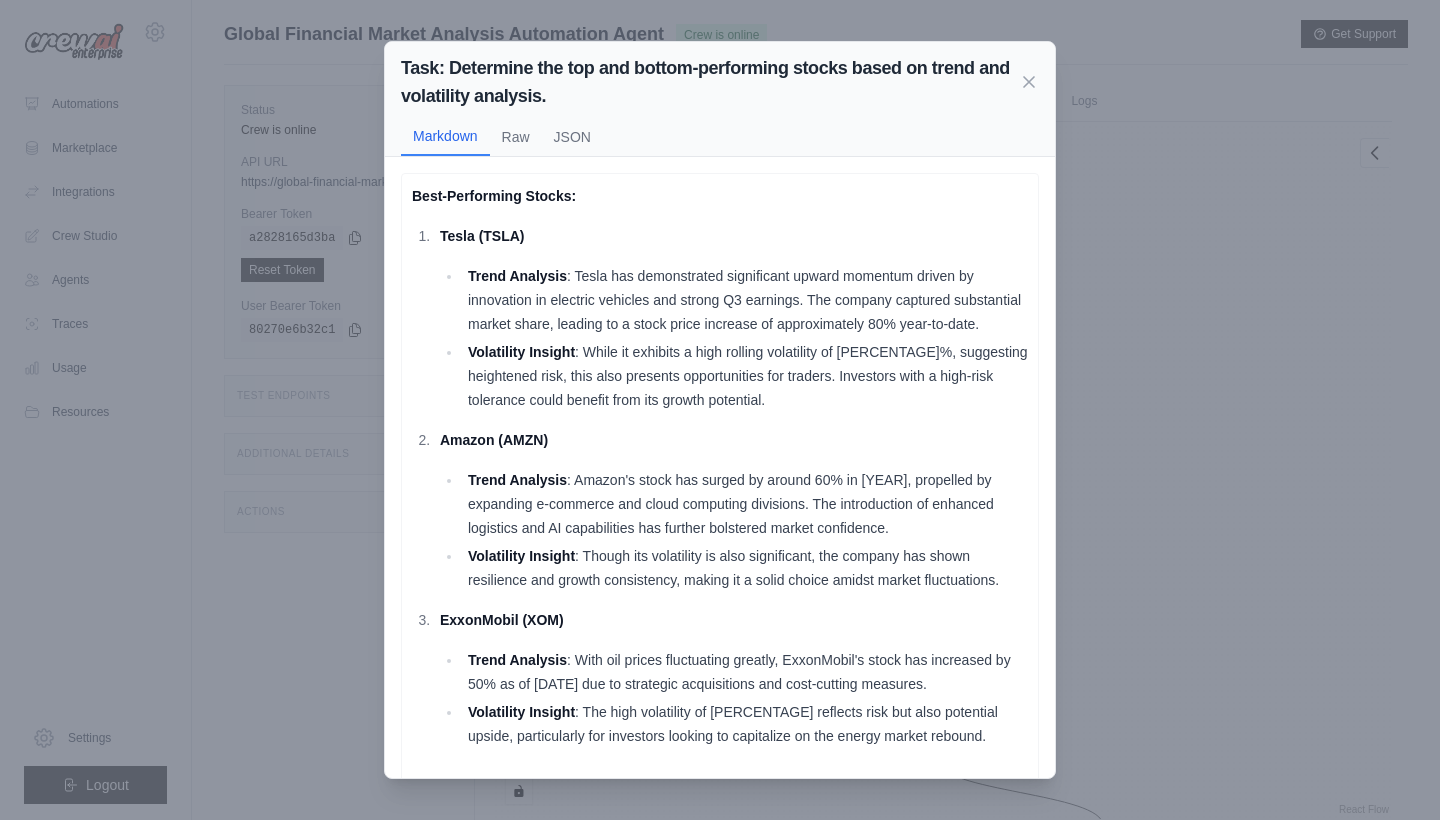 click on "Trend Analysis : Tesla has demonstrated significant upward momentum driven by innovation in electric vehicles and strong Q3 earnings. The company captured substantial market share, leading to a stock price increase of approximately 80% year-to-date." at bounding box center [745, 300] 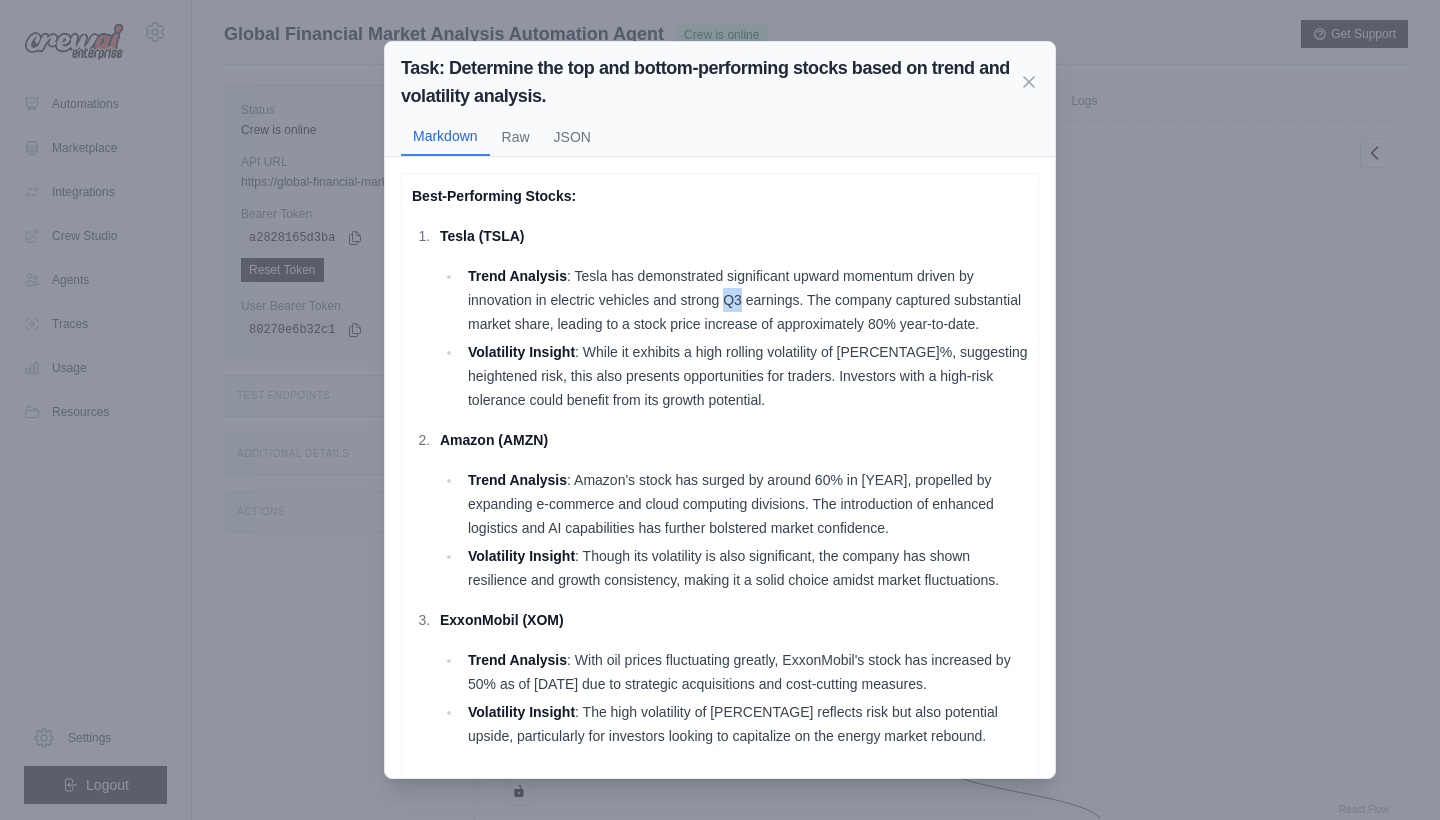 click on "Trend Analysis : Tesla has demonstrated significant upward momentum driven by innovation in electric vehicles and strong Q3 earnings. The company captured substantial market share, leading to a stock price increase of approximately 80% year-to-date." at bounding box center (745, 300) 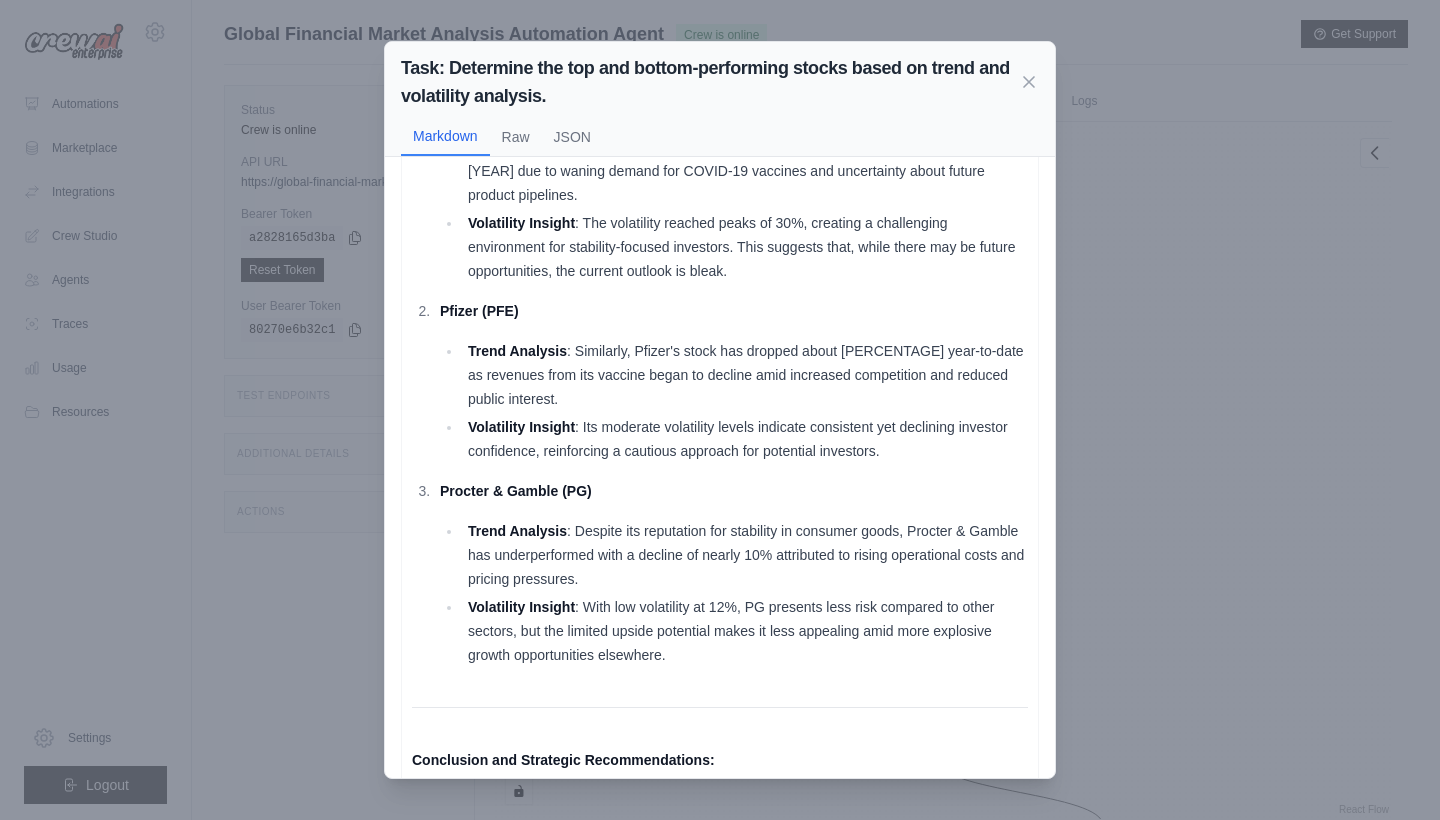 scroll, scrollTop: 776, scrollLeft: 0, axis: vertical 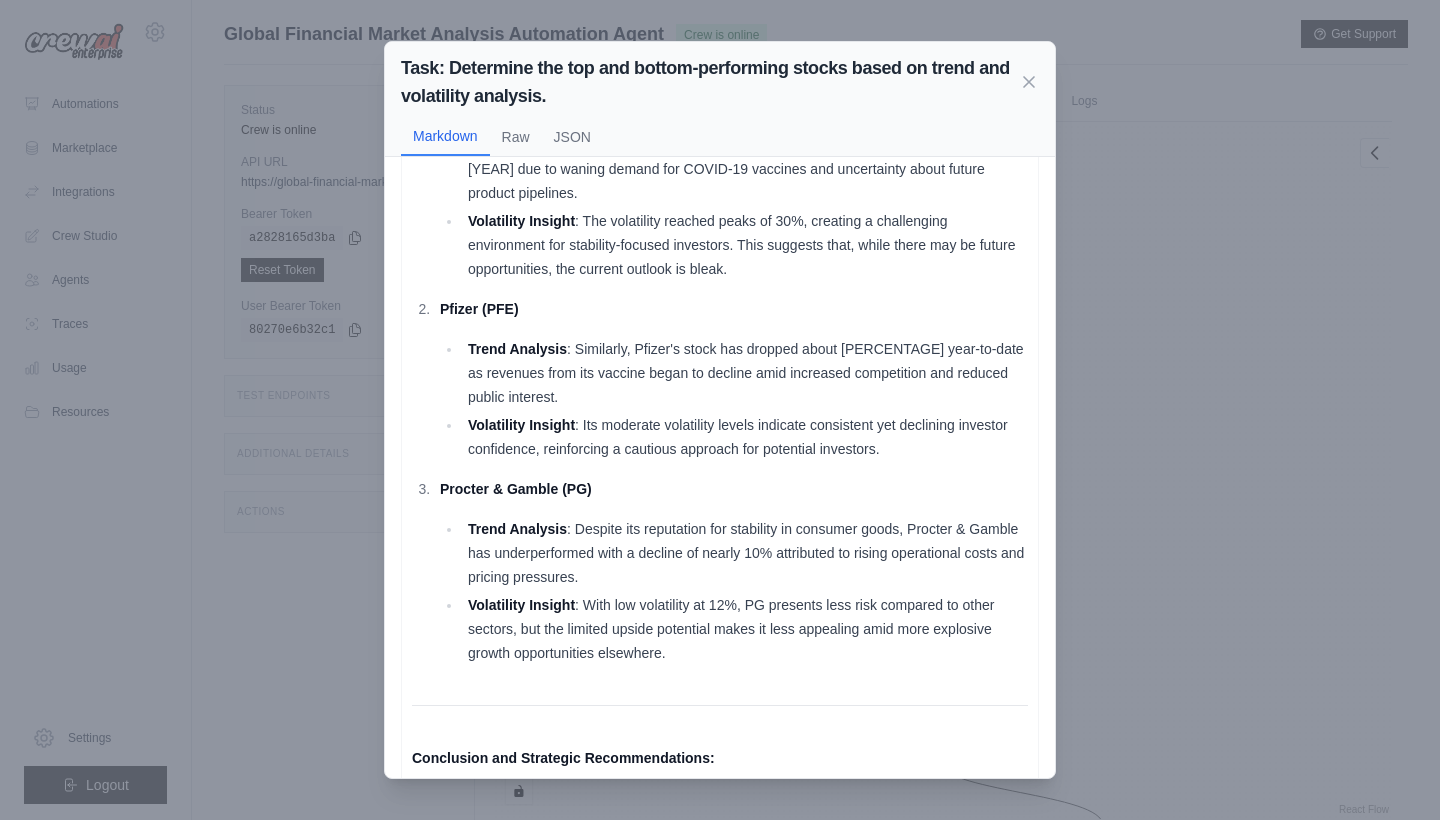 click on "Procter & Gamble (PG)" at bounding box center (516, 489) 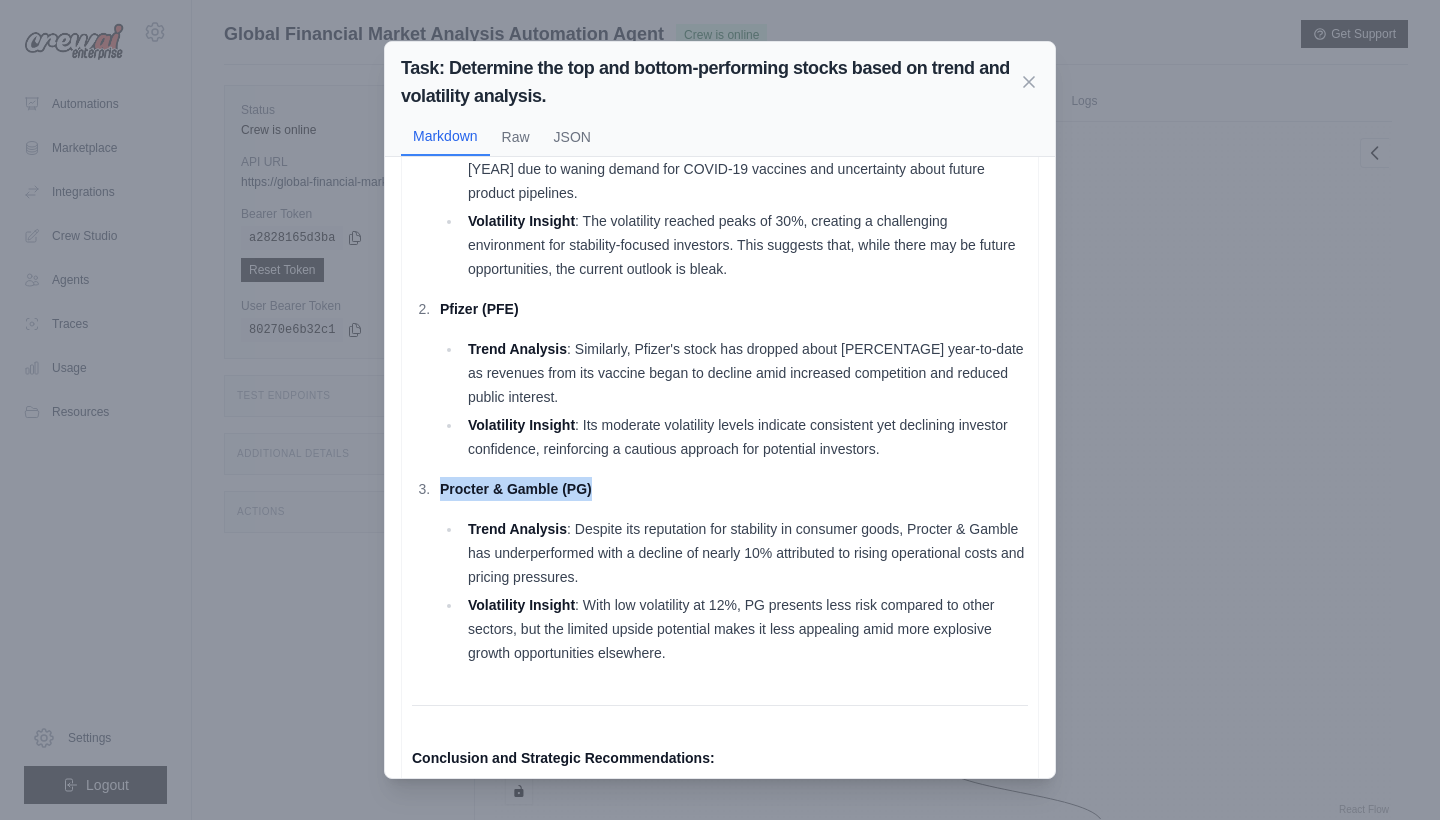 drag, startPoint x: 448, startPoint y: 465, endPoint x: 624, endPoint y: 458, distance: 176.13914 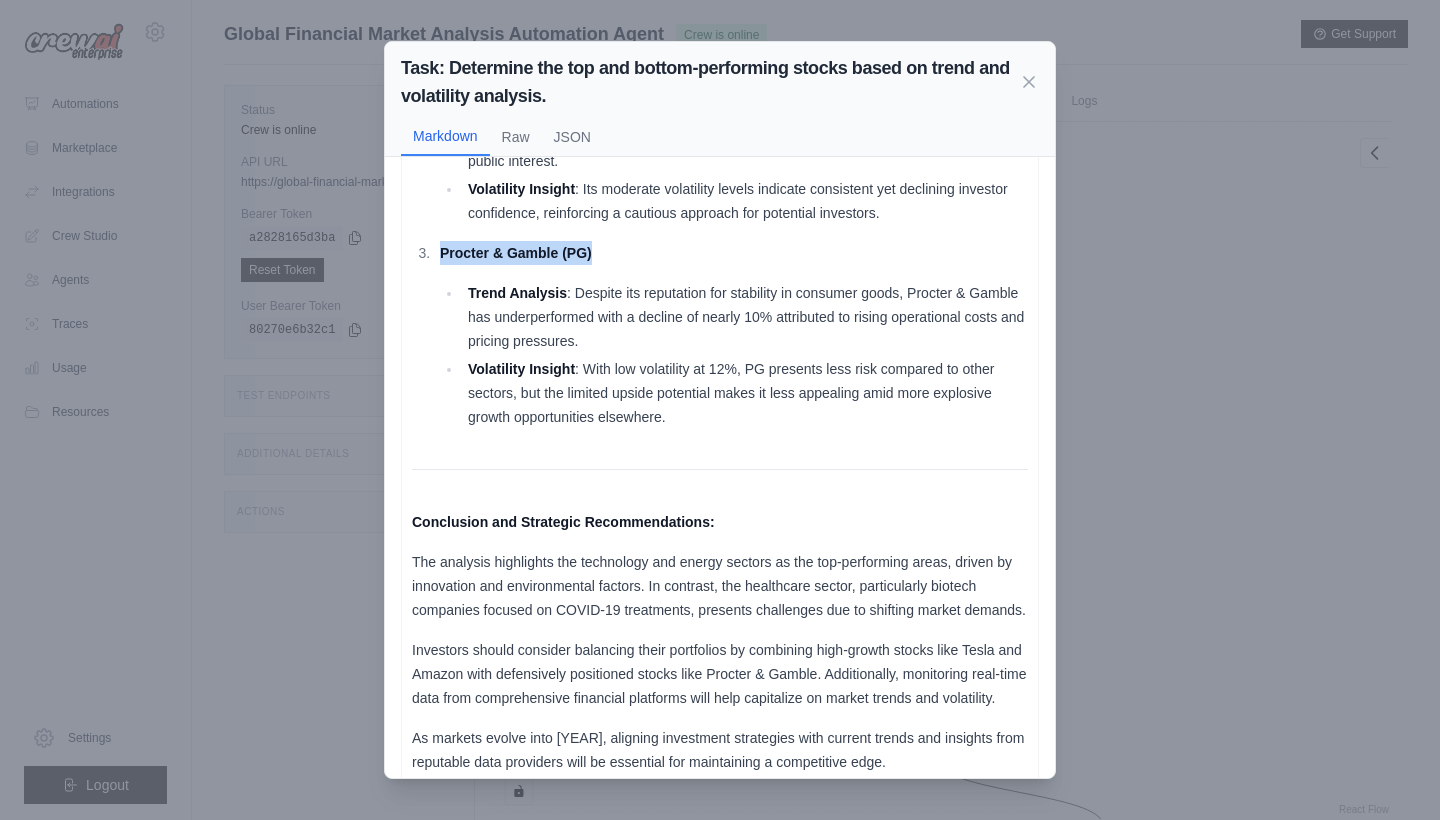 scroll, scrollTop: 1011, scrollLeft: 0, axis: vertical 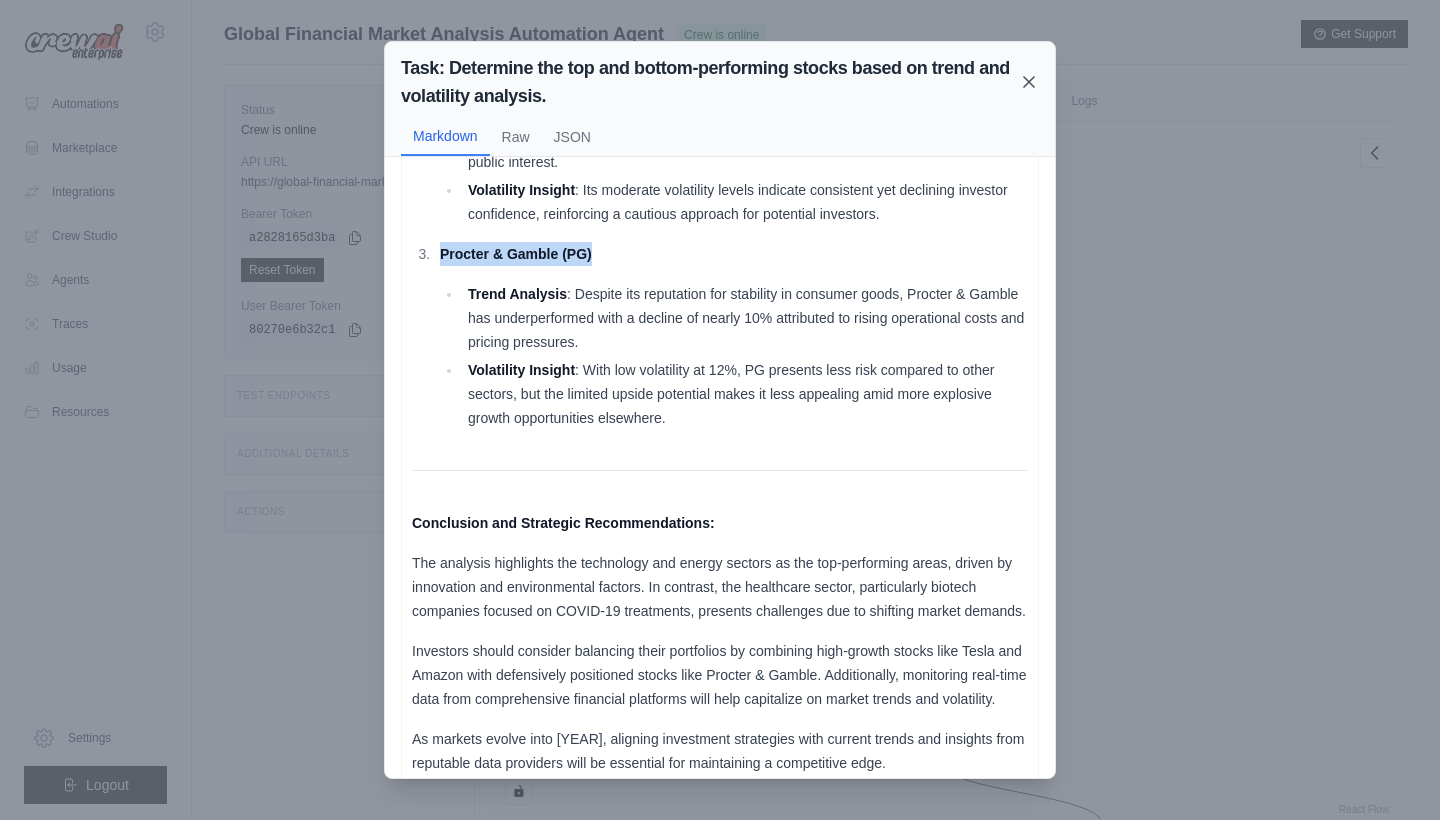 click 